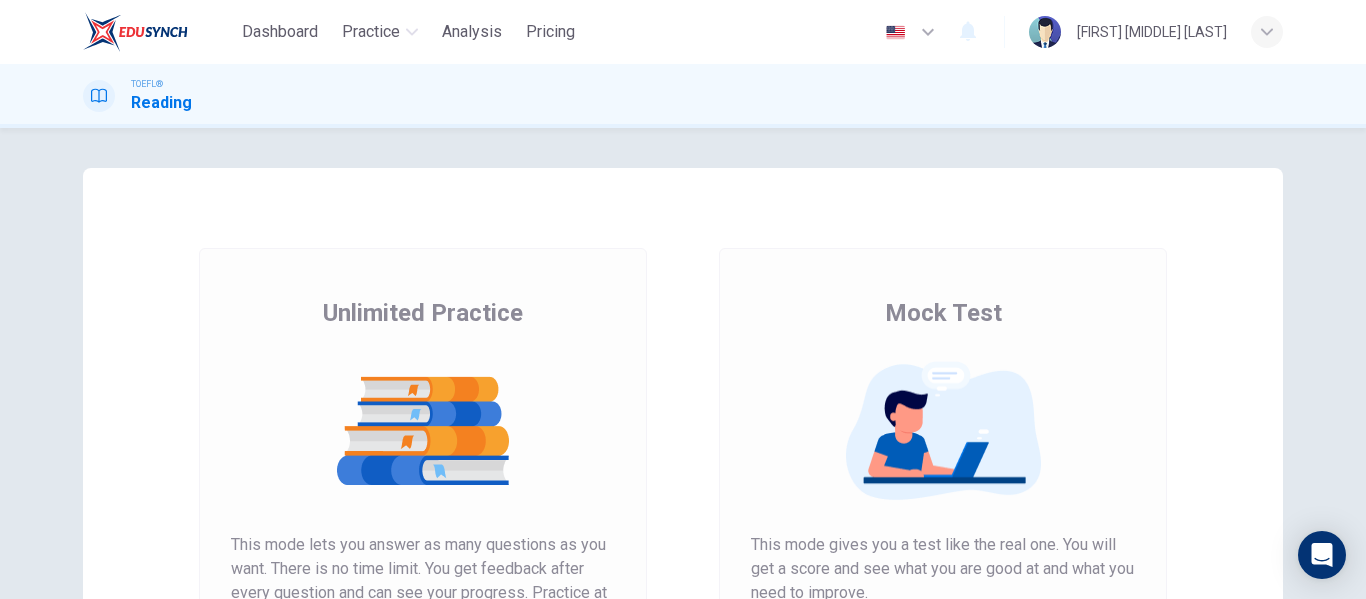 scroll, scrollTop: 0, scrollLeft: 0, axis: both 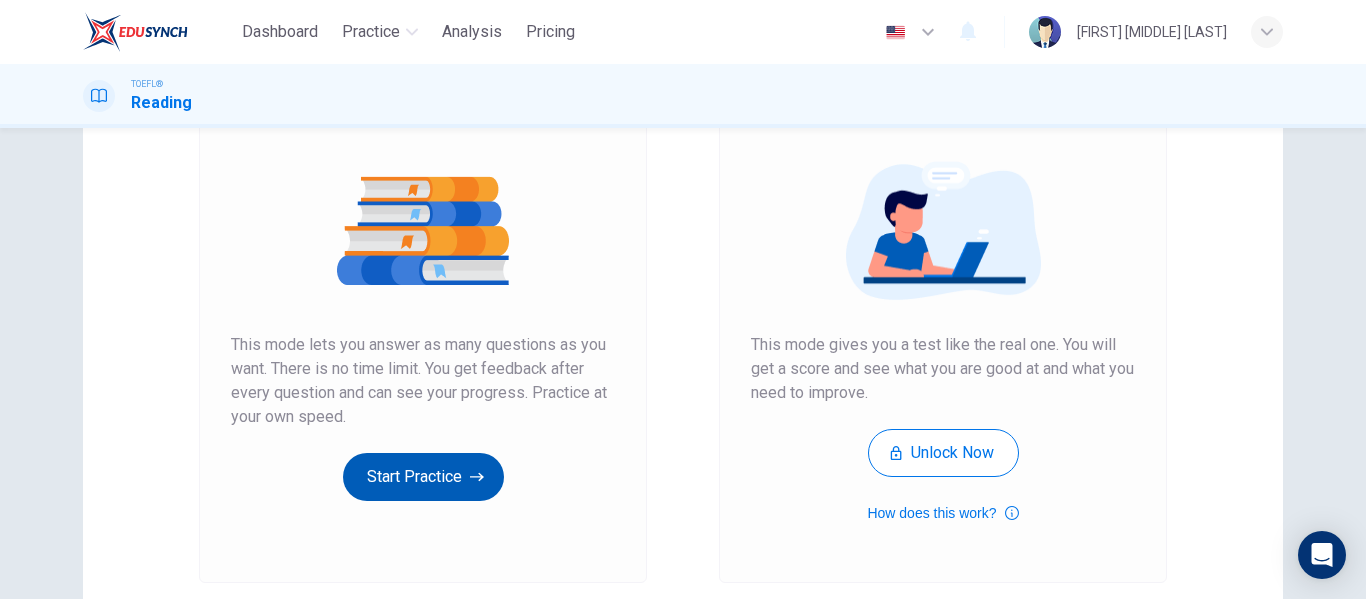 click on "Start Practice" at bounding box center (423, 477) 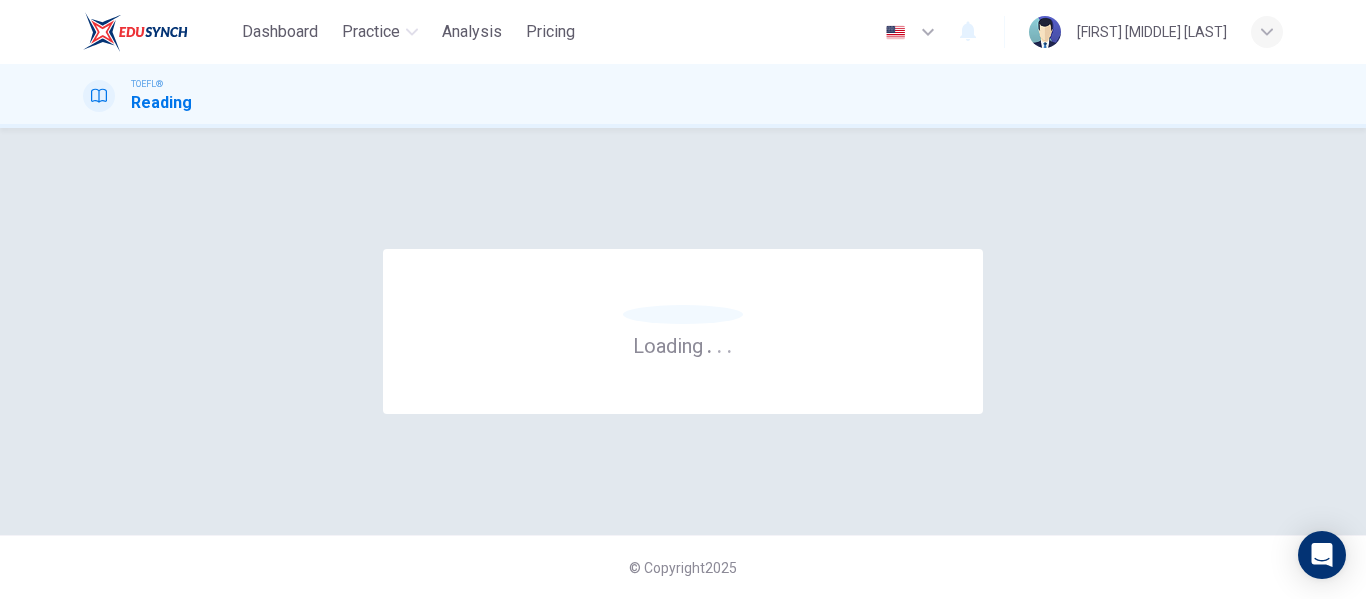 scroll, scrollTop: 0, scrollLeft: 0, axis: both 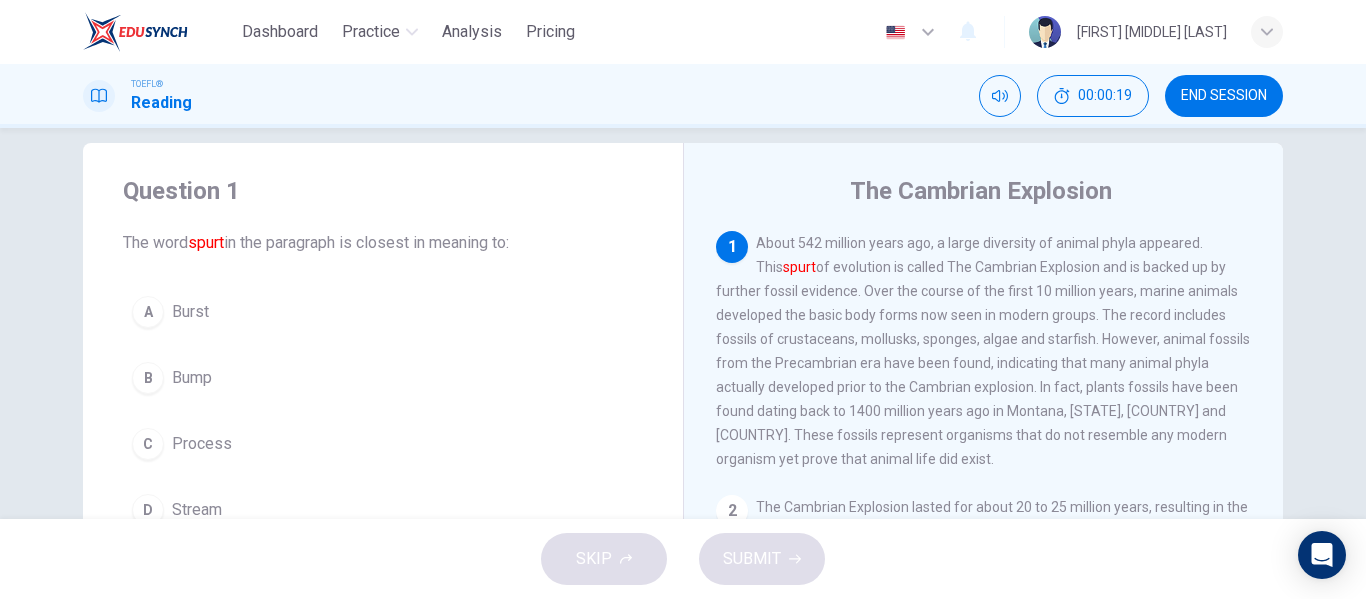 click on "A" at bounding box center (148, 312) 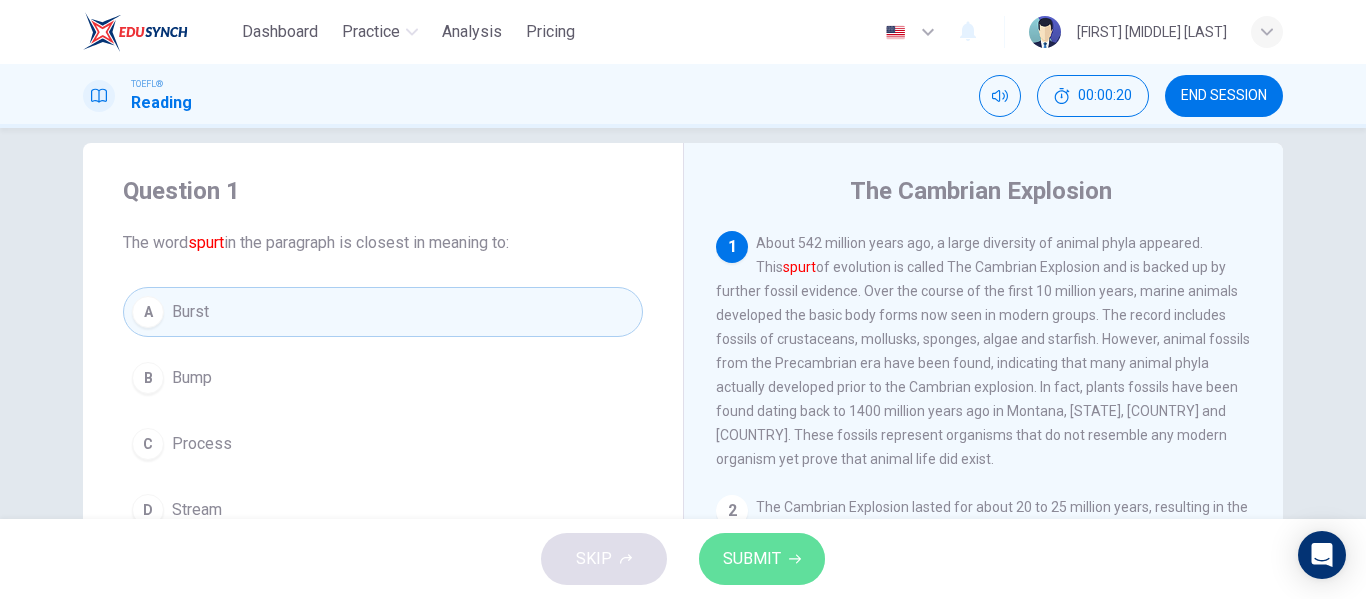 click on "SUBMIT" at bounding box center (762, 559) 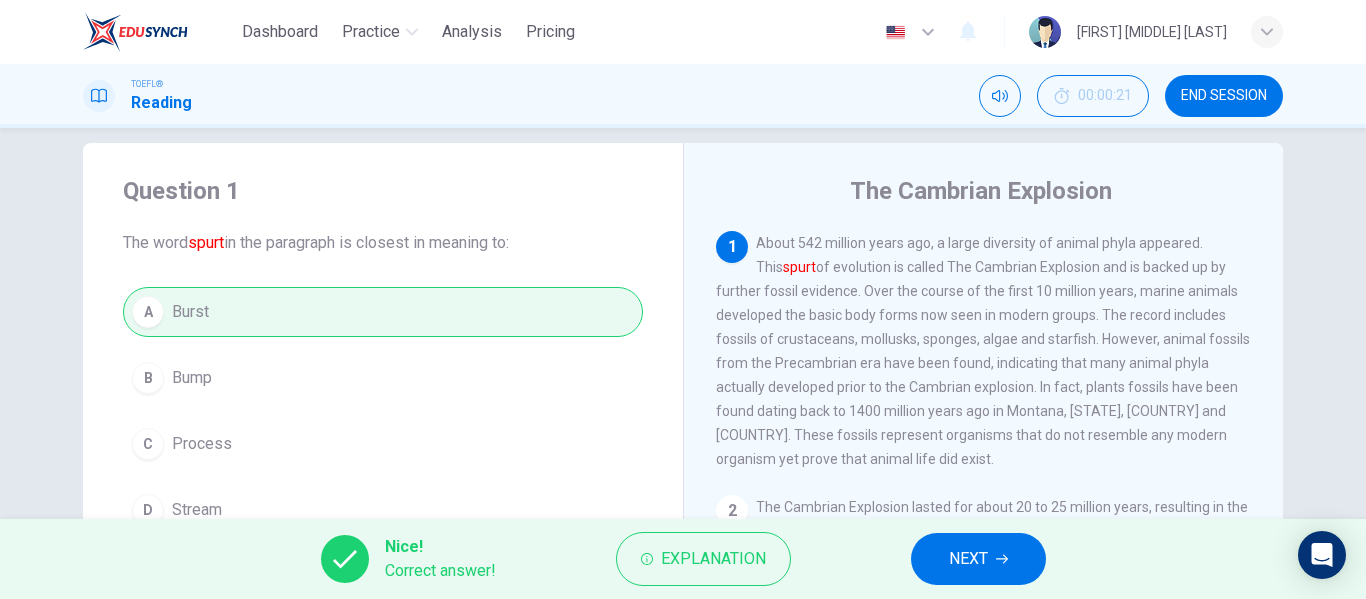 click on "NEXT" at bounding box center [968, 559] 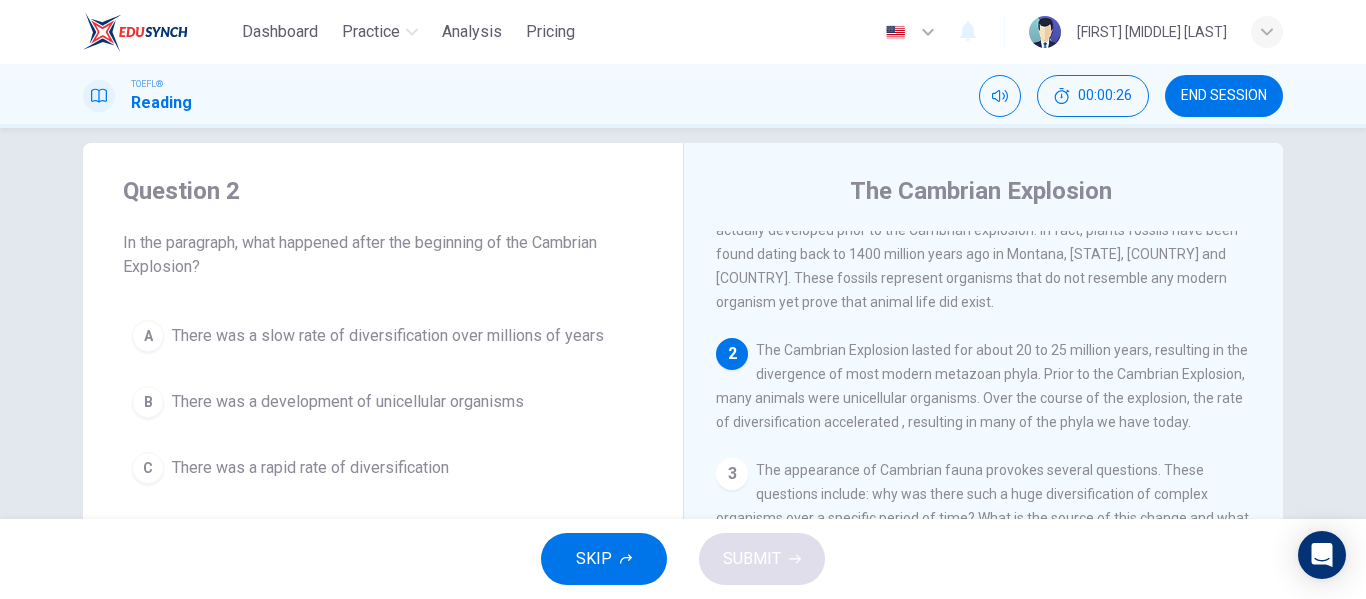 scroll, scrollTop: 224, scrollLeft: 0, axis: vertical 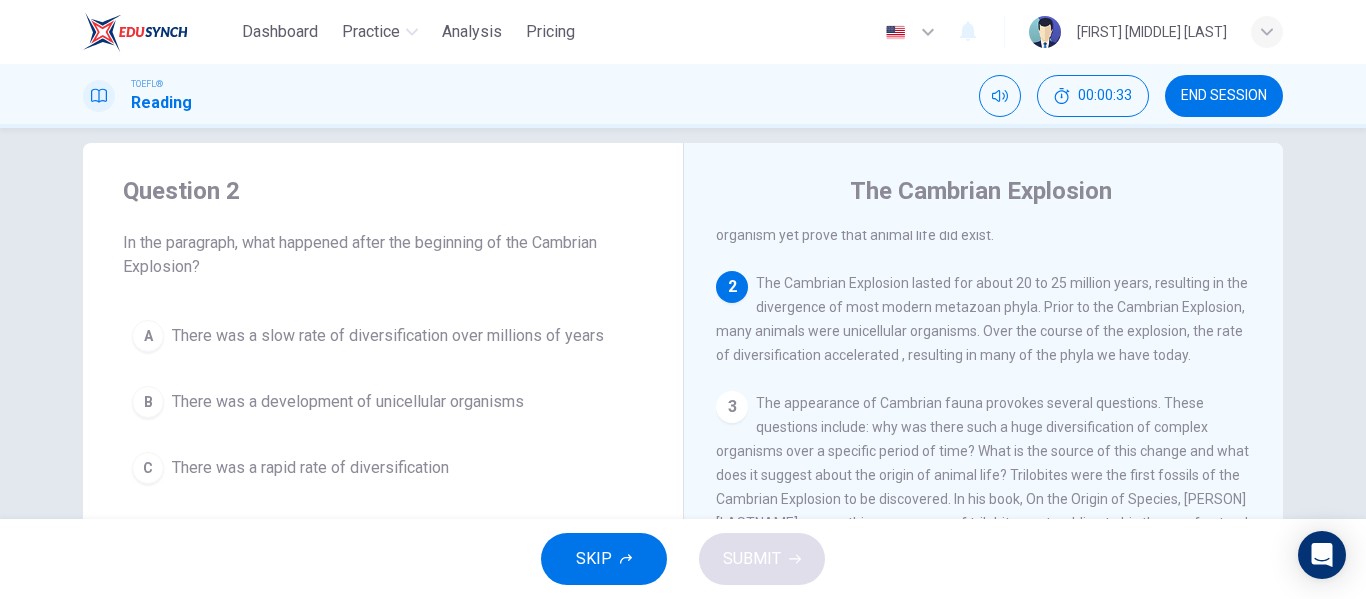 drag, startPoint x: 748, startPoint y: 321, endPoint x: 956, endPoint y: 315, distance: 208.08652 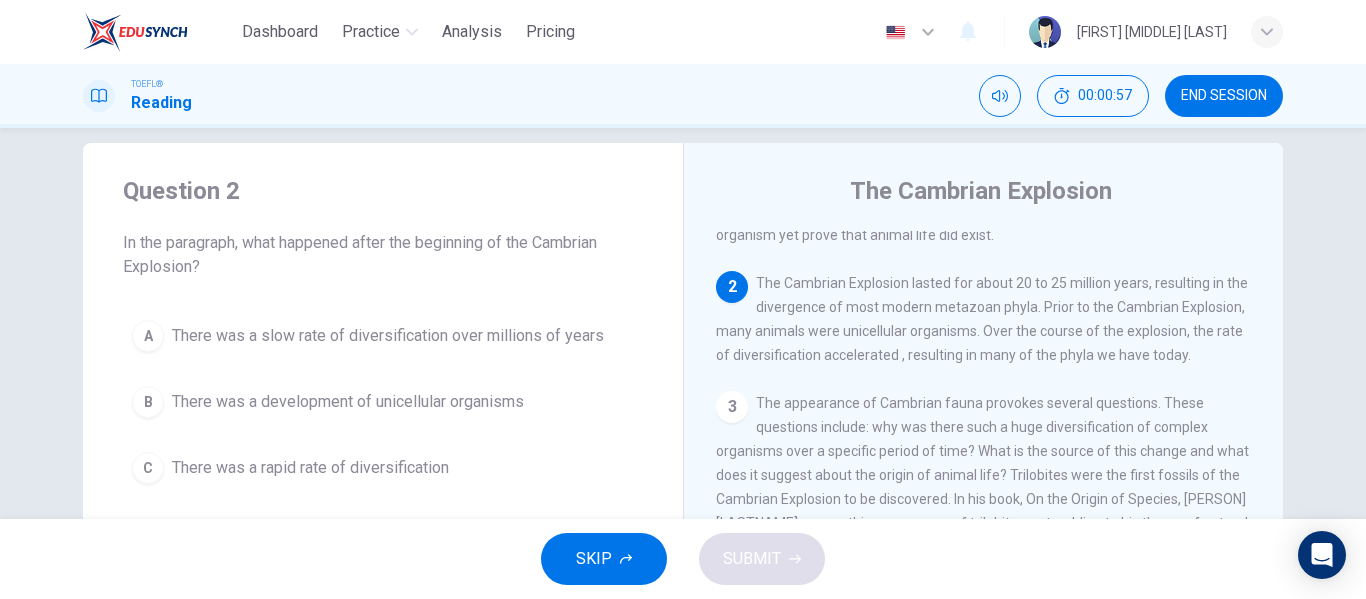 click on "There was a rapid rate of diversification" at bounding box center [310, 468] 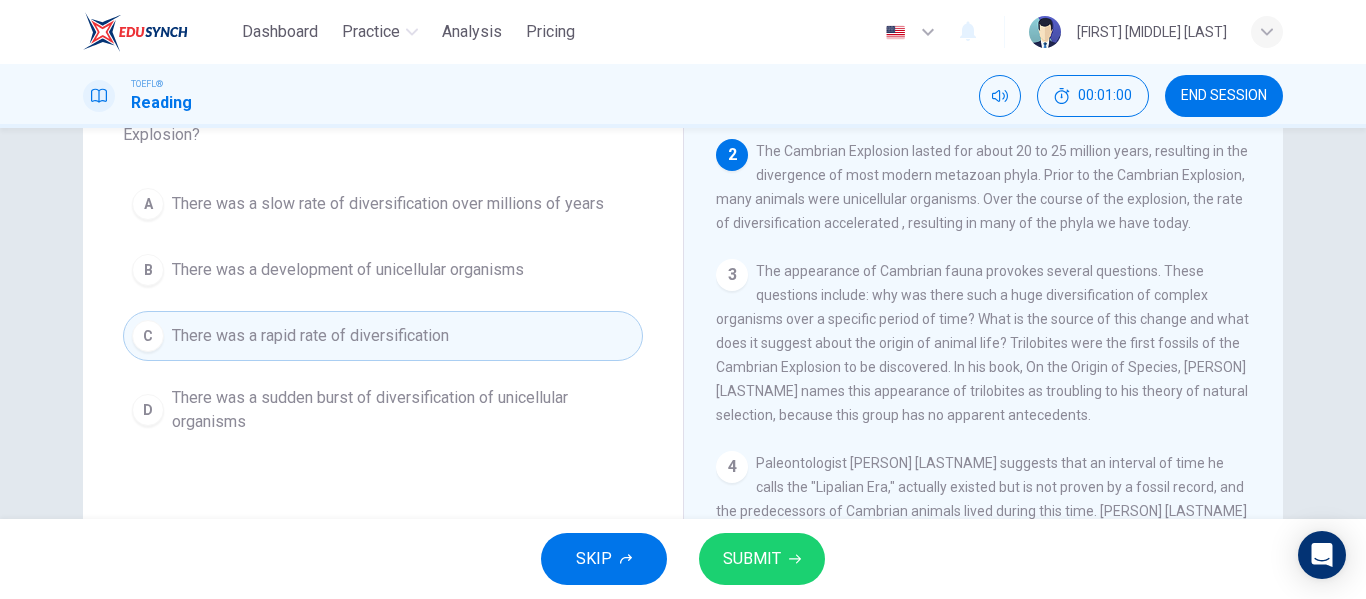 scroll, scrollTop: 125, scrollLeft: 0, axis: vertical 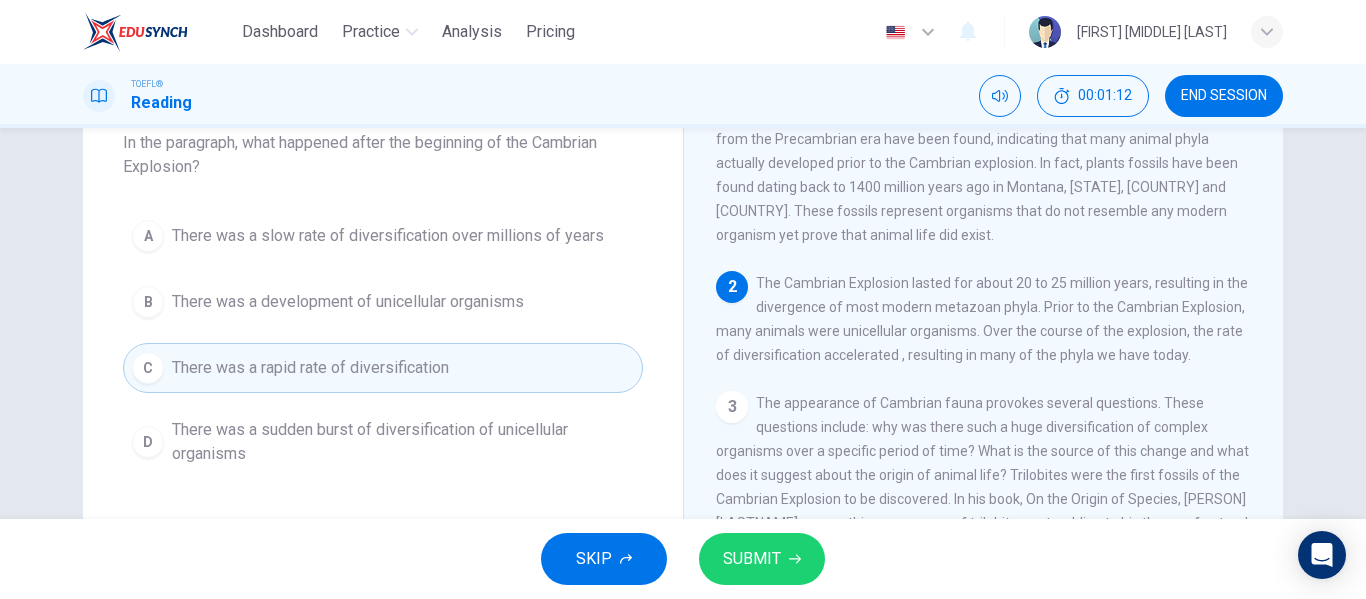 click on "SUBMIT" at bounding box center [762, 559] 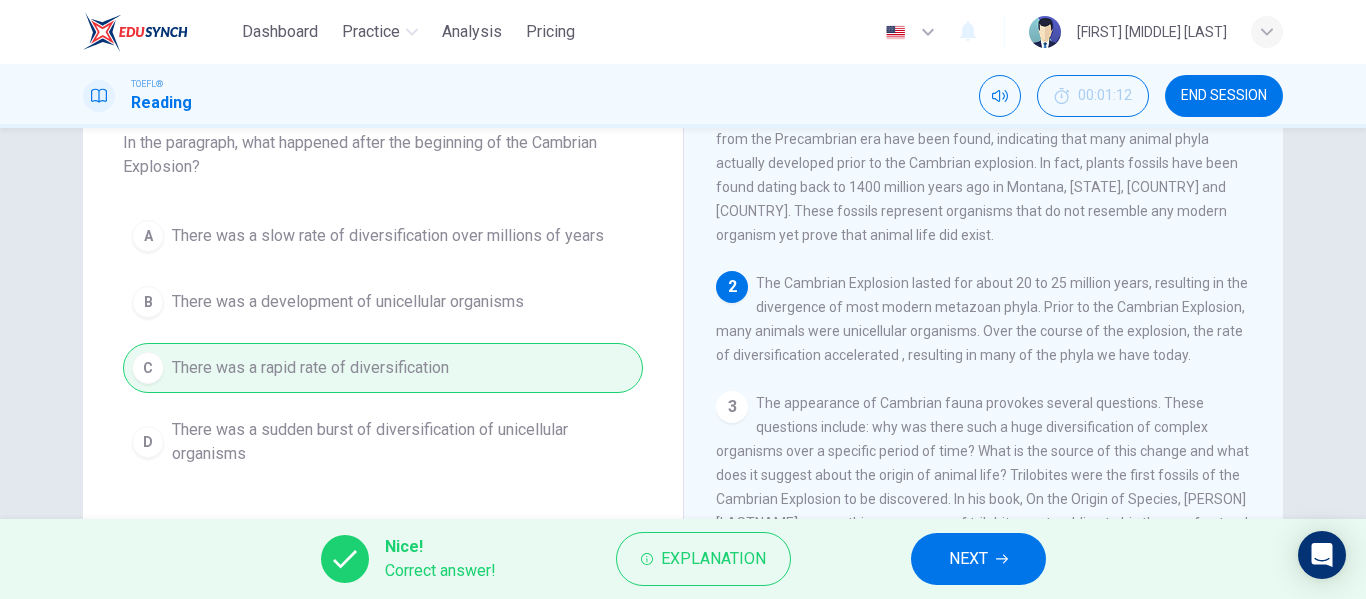 click on "NEXT" at bounding box center (968, 559) 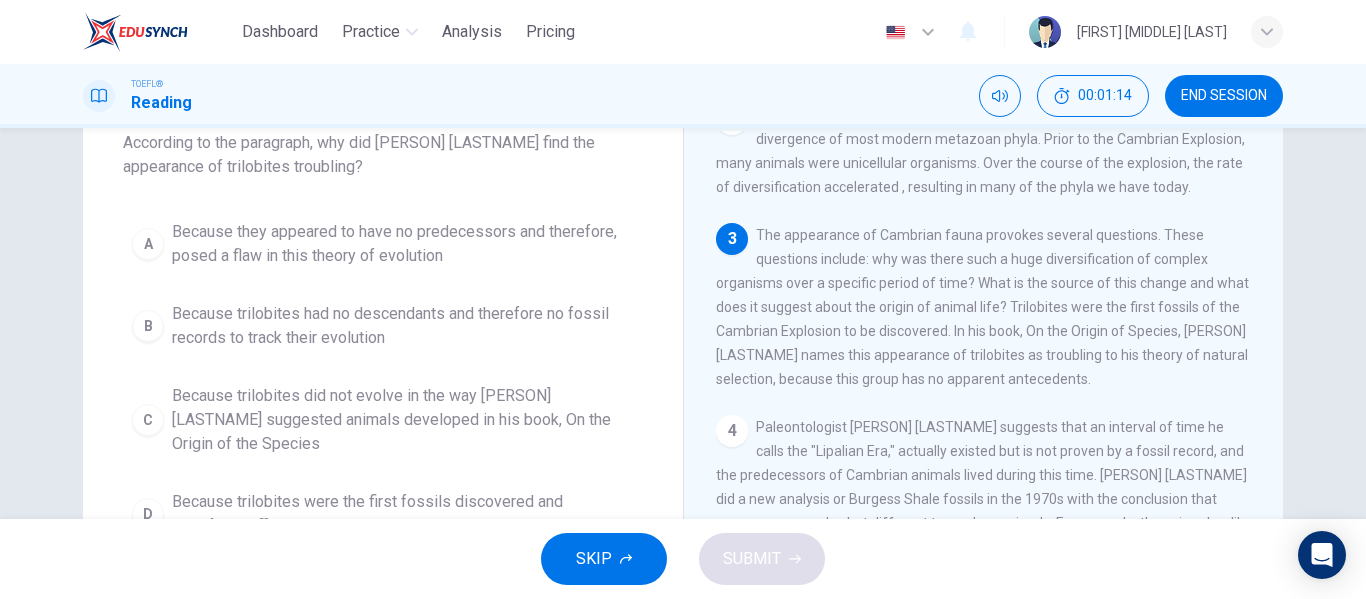 scroll, scrollTop: 323, scrollLeft: 0, axis: vertical 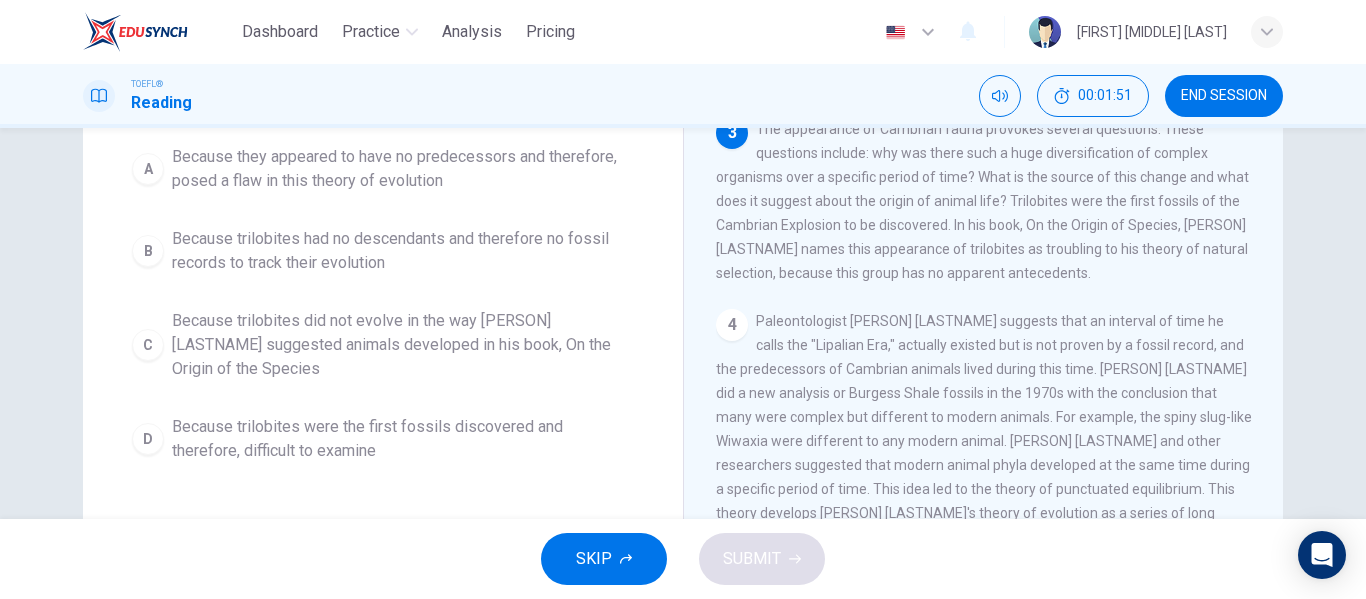 click on "Because trilobites did not evolve in the way Darwin suggested animals developed in his book, On the Origin of the Species" at bounding box center (403, 345) 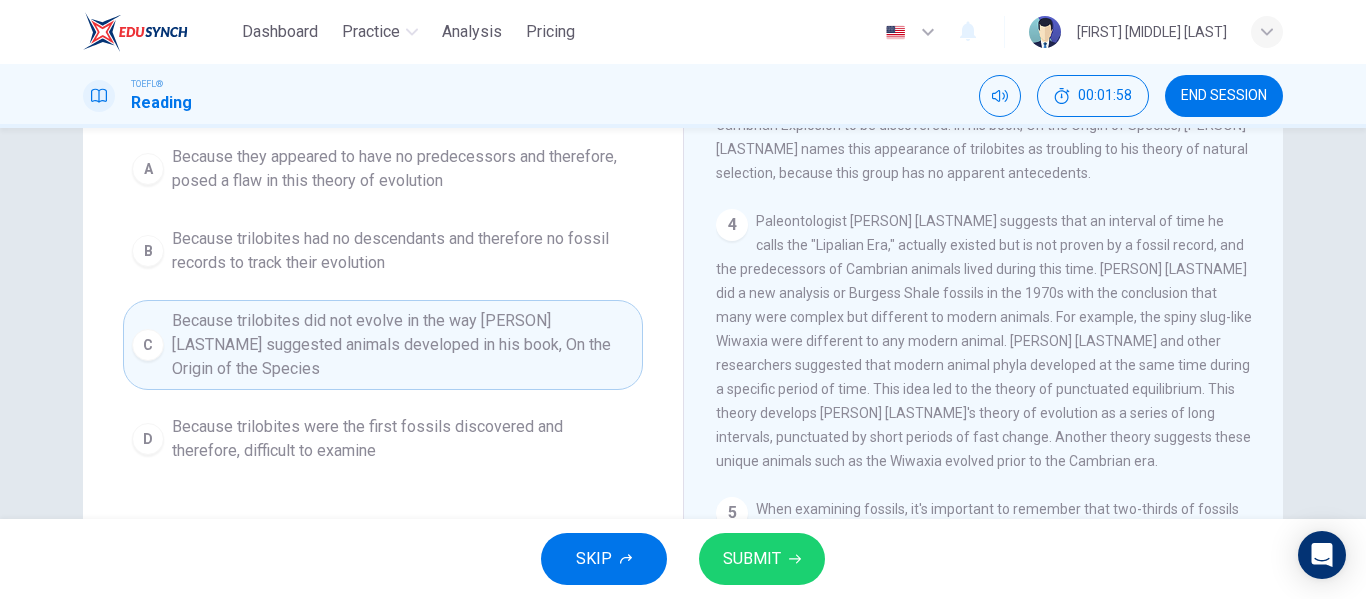 scroll, scrollTop: 223, scrollLeft: 0, axis: vertical 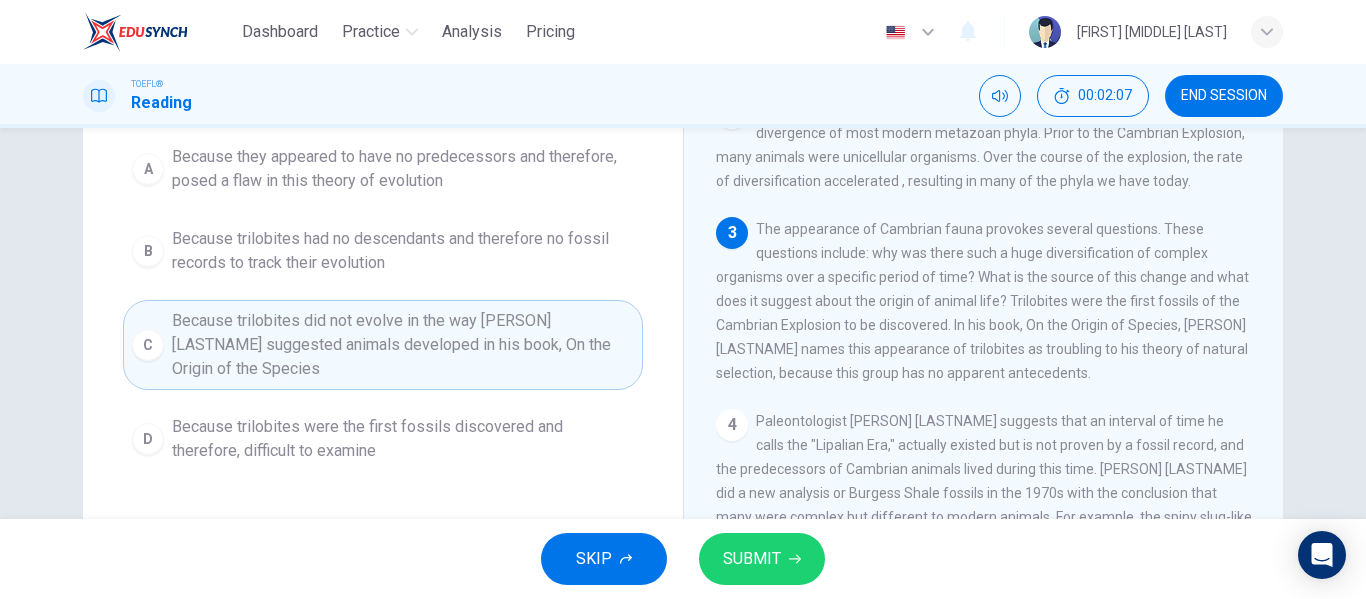 click 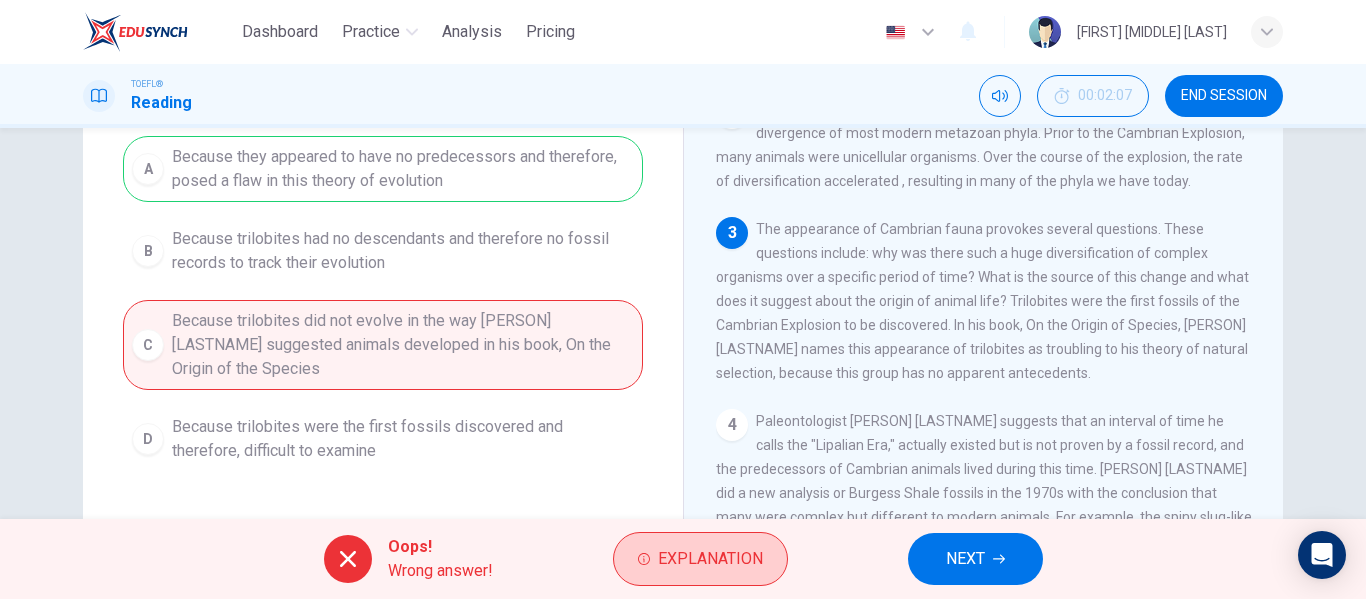 click on "Explanation" at bounding box center [710, 559] 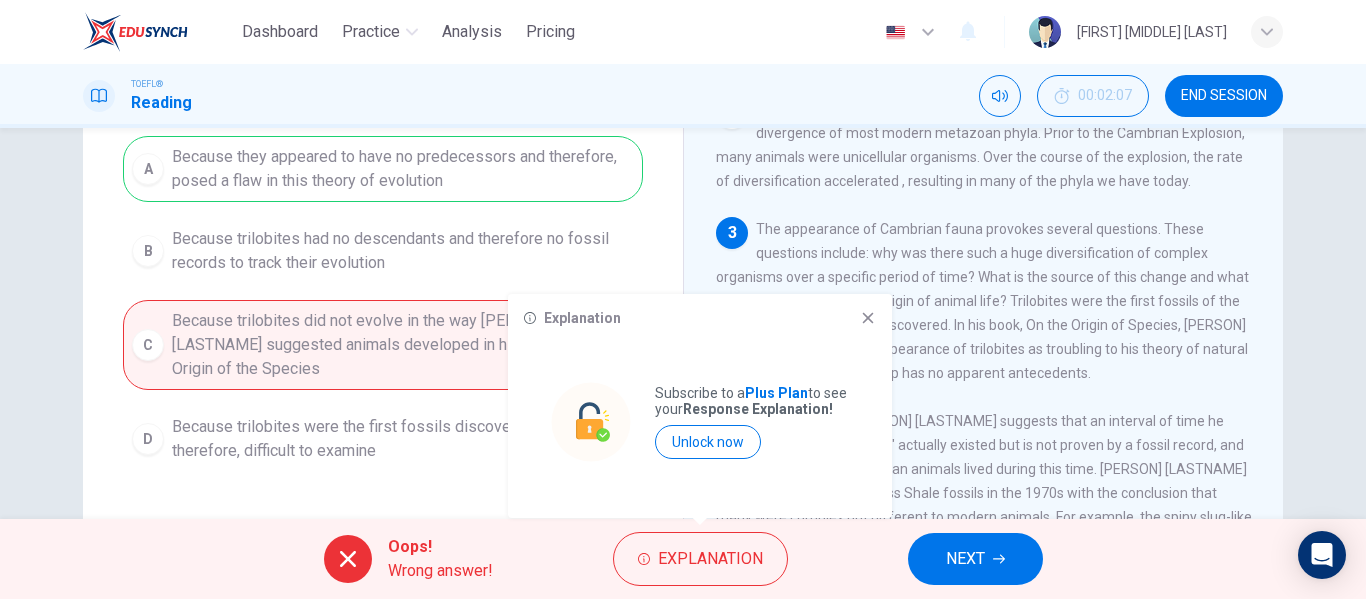 drag, startPoint x: 872, startPoint y: 317, endPoint x: 861, endPoint y: 320, distance: 11.401754 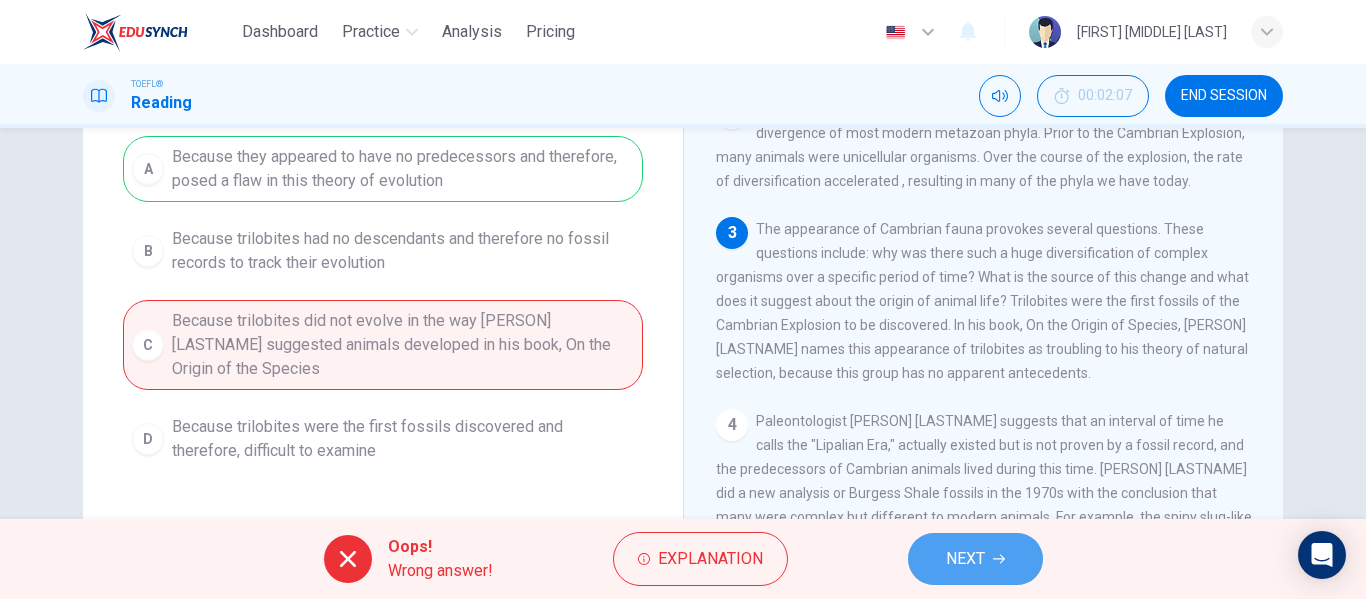 click on "NEXT" at bounding box center (975, 559) 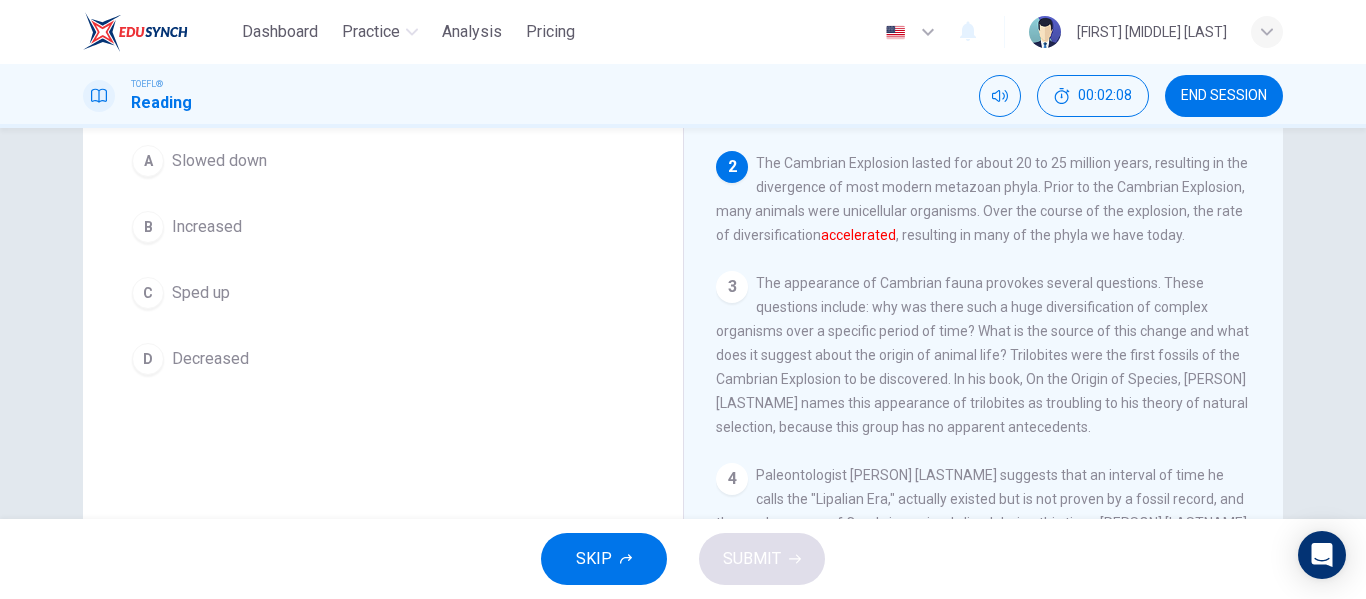 scroll, scrollTop: 174, scrollLeft: 0, axis: vertical 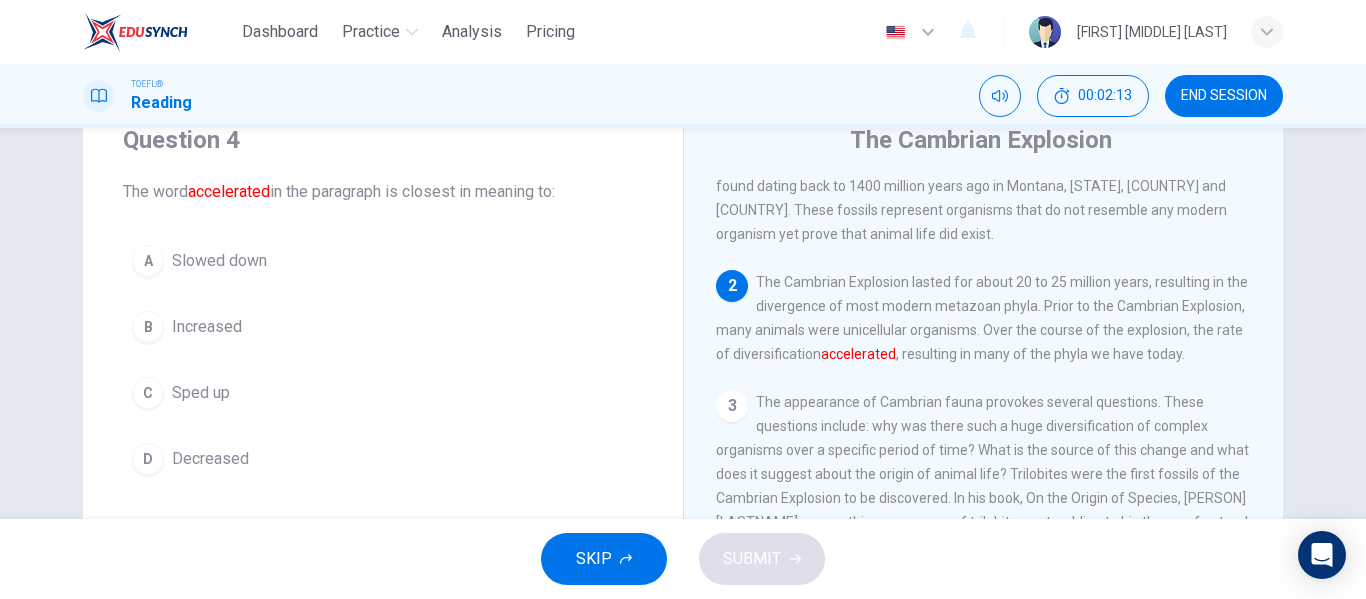 click on "Sped up" at bounding box center [201, 393] 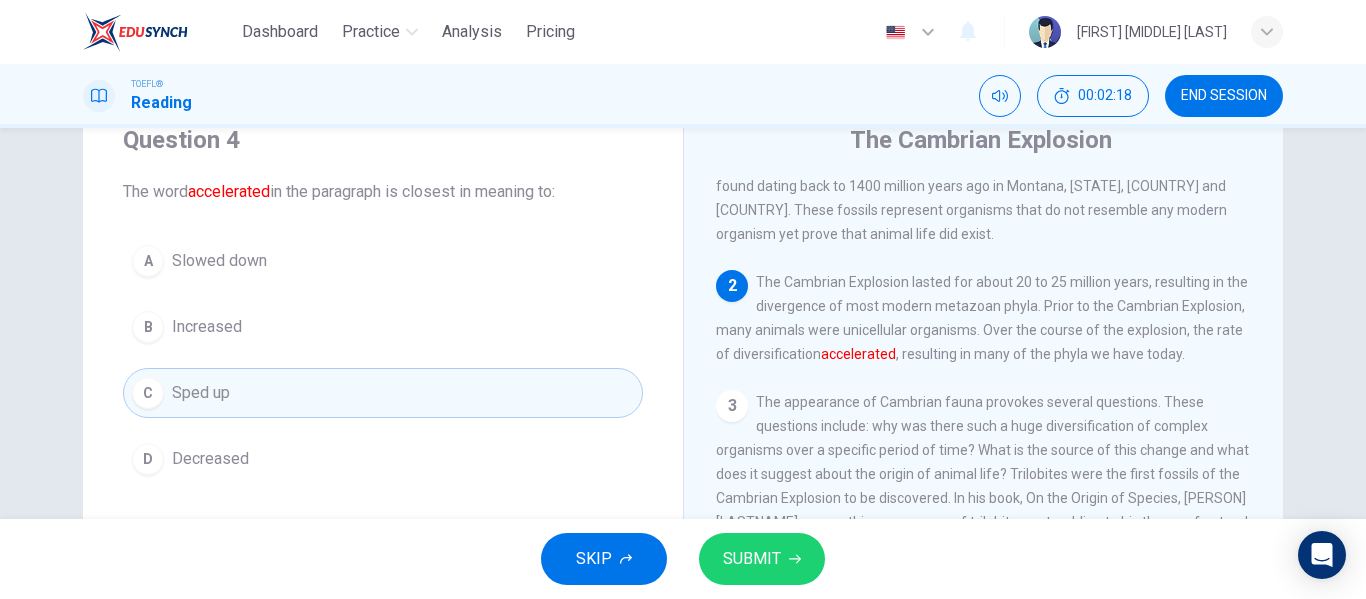 click on "SUBMIT" at bounding box center (762, 559) 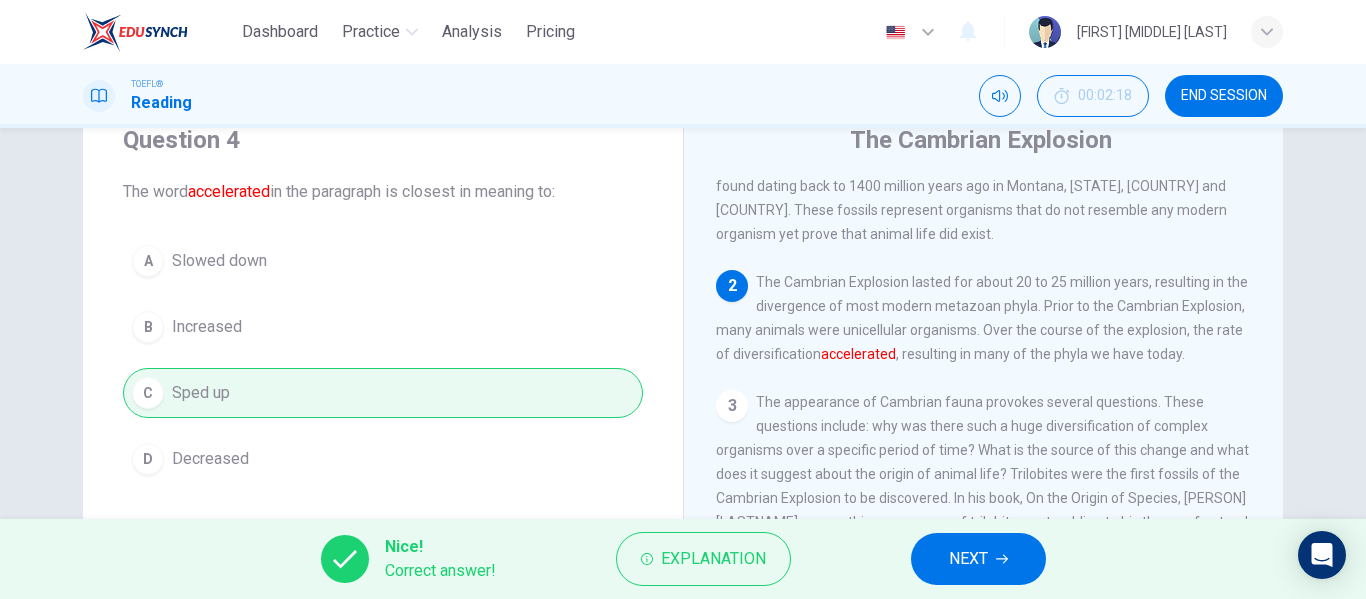 click on "NEXT" at bounding box center (978, 559) 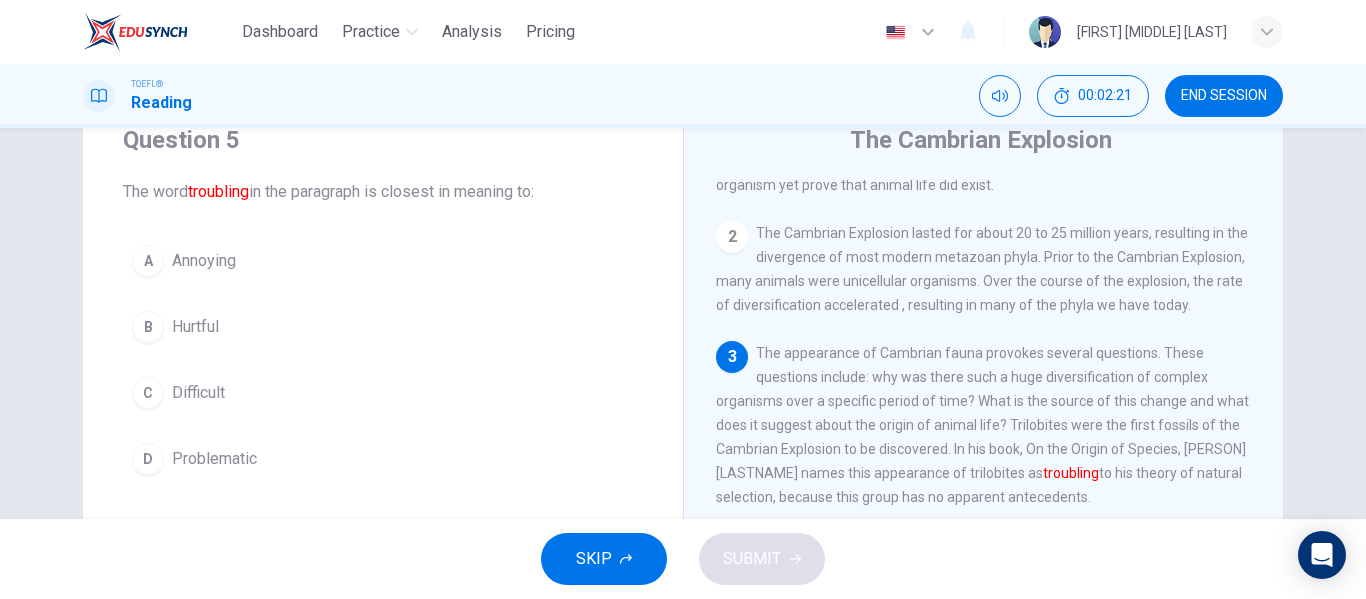 scroll, scrollTop: 323, scrollLeft: 0, axis: vertical 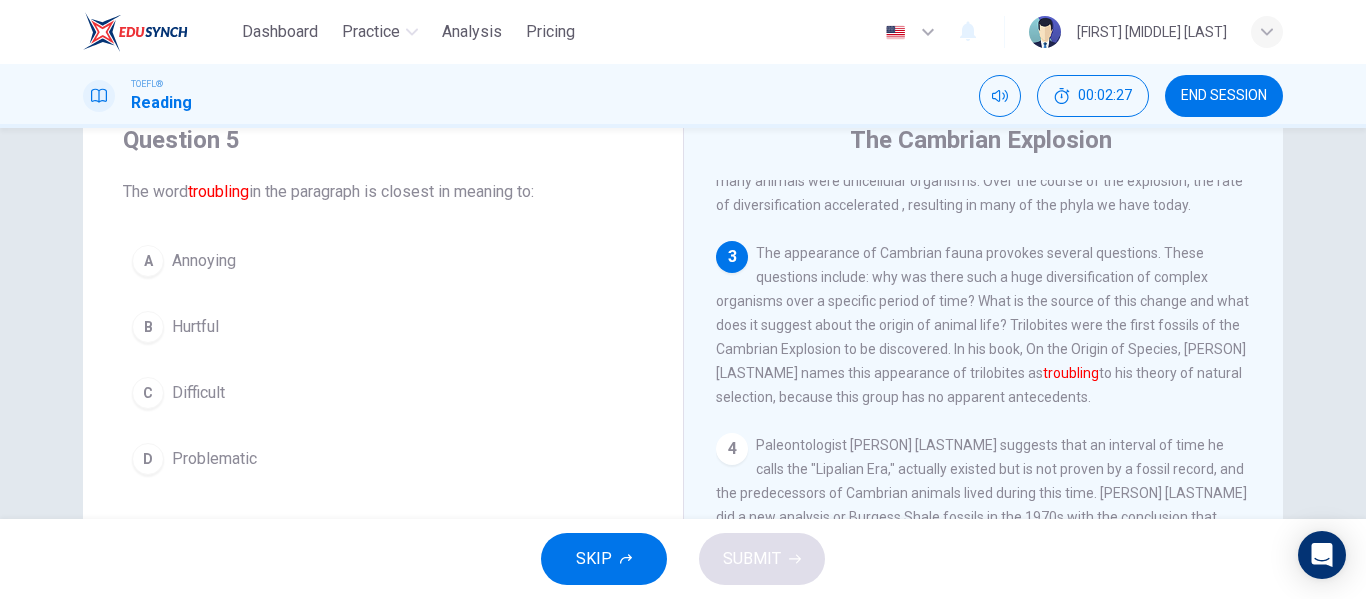 click on "Problematic" at bounding box center [214, 459] 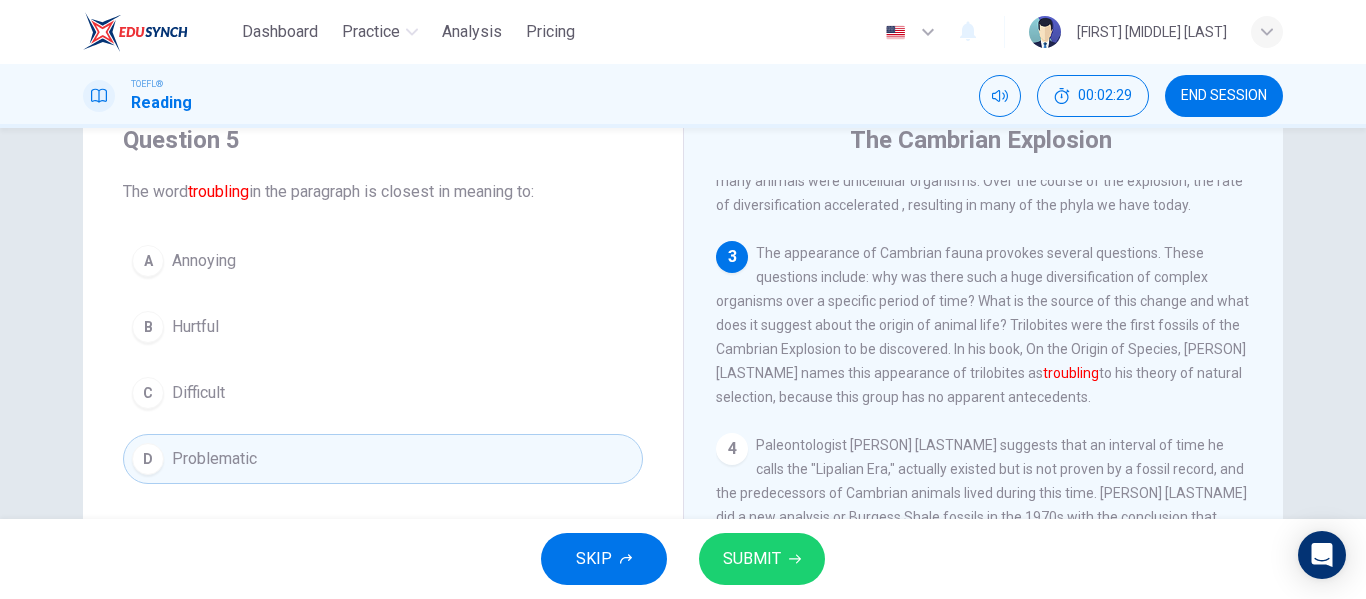 click on "SUBMIT" at bounding box center [762, 559] 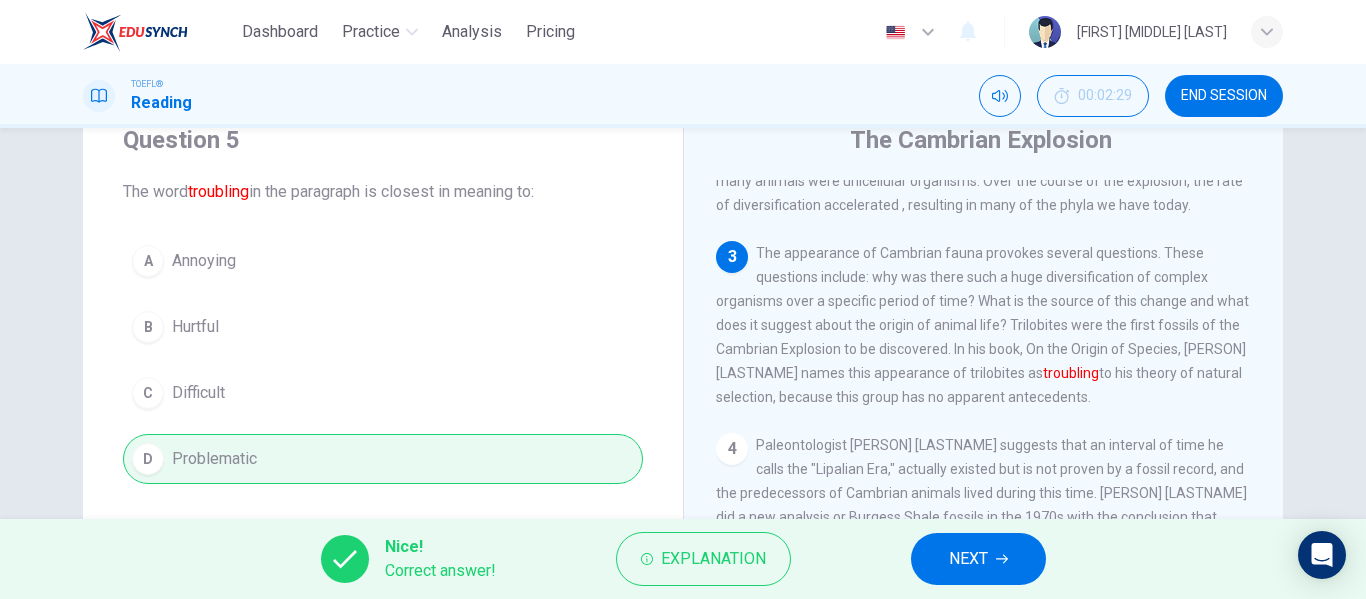 click on "NEXT" at bounding box center (978, 559) 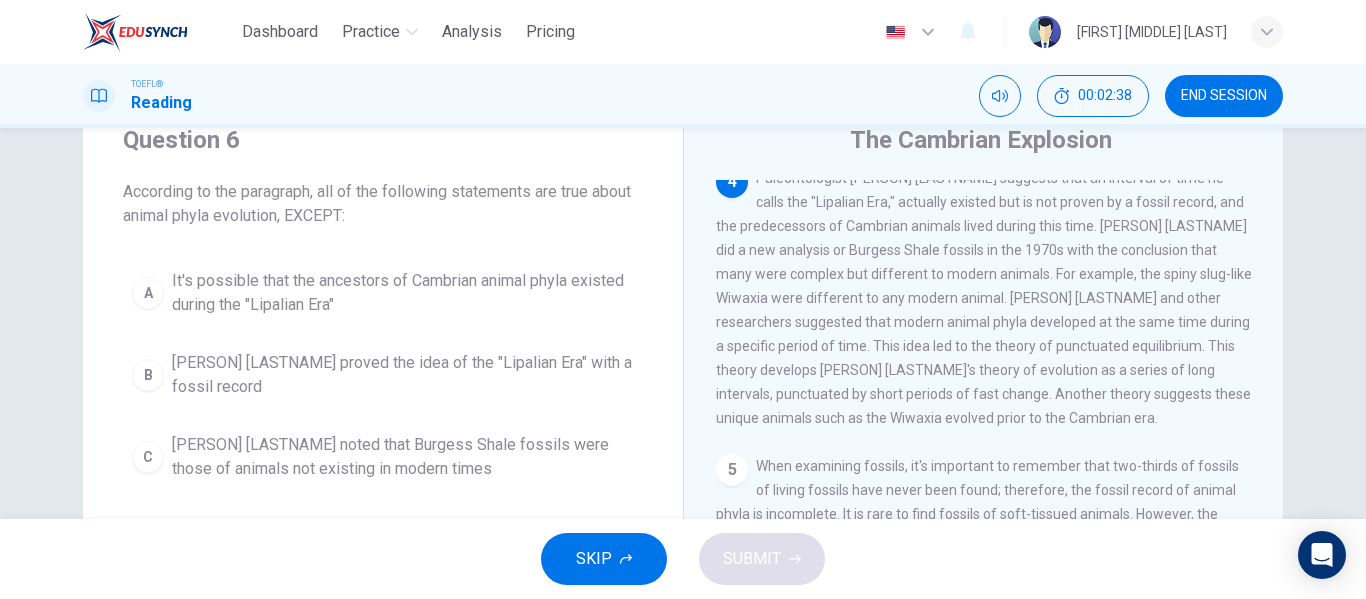 scroll, scrollTop: 622, scrollLeft: 0, axis: vertical 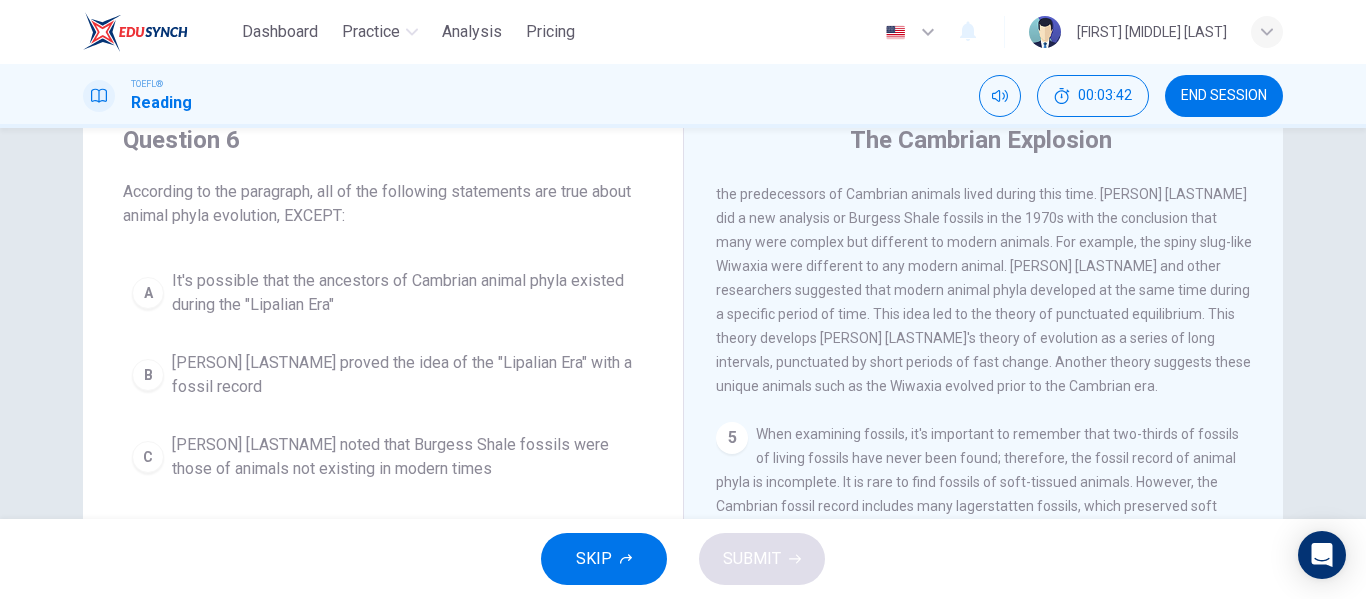click on "Charles Walcott proved the idea of the "Lipalian Era" with a fossil record" at bounding box center (403, 375) 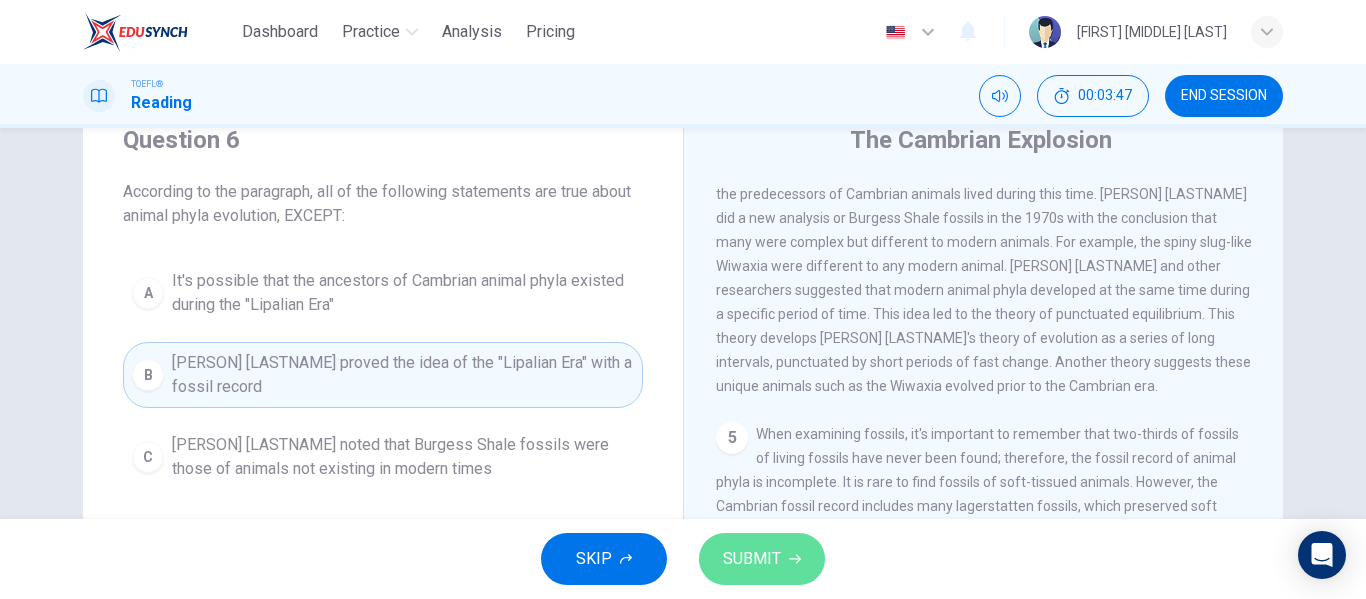 click on "SUBMIT" at bounding box center (752, 559) 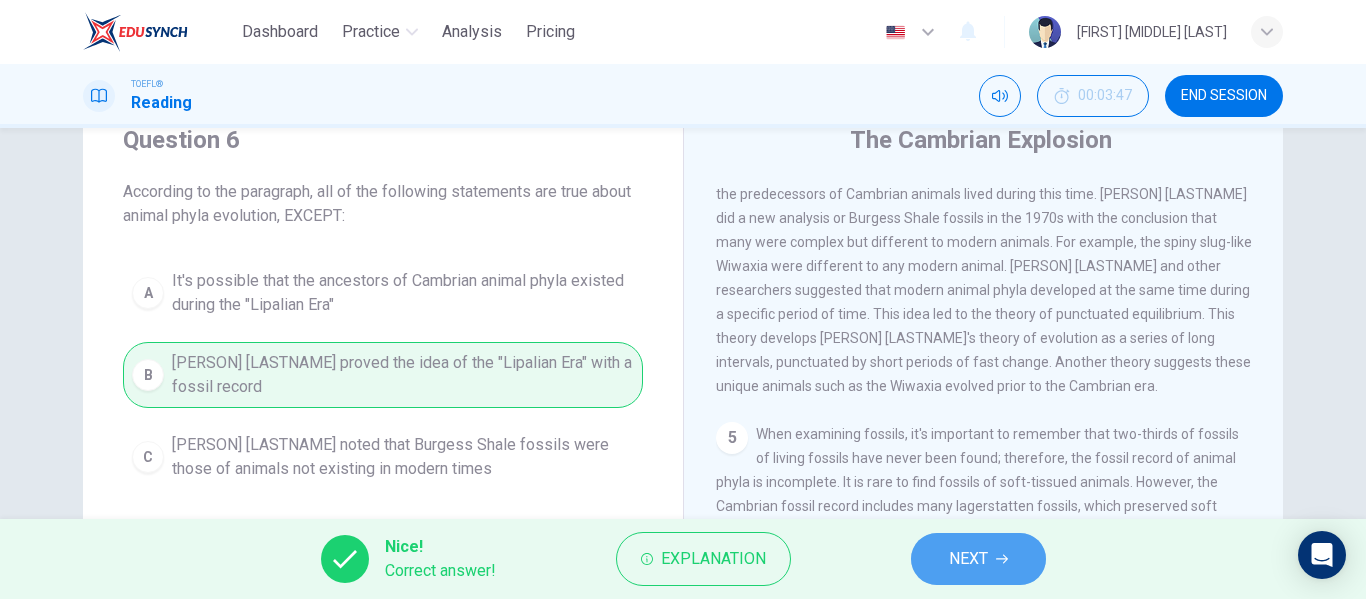 click on "NEXT" at bounding box center (968, 559) 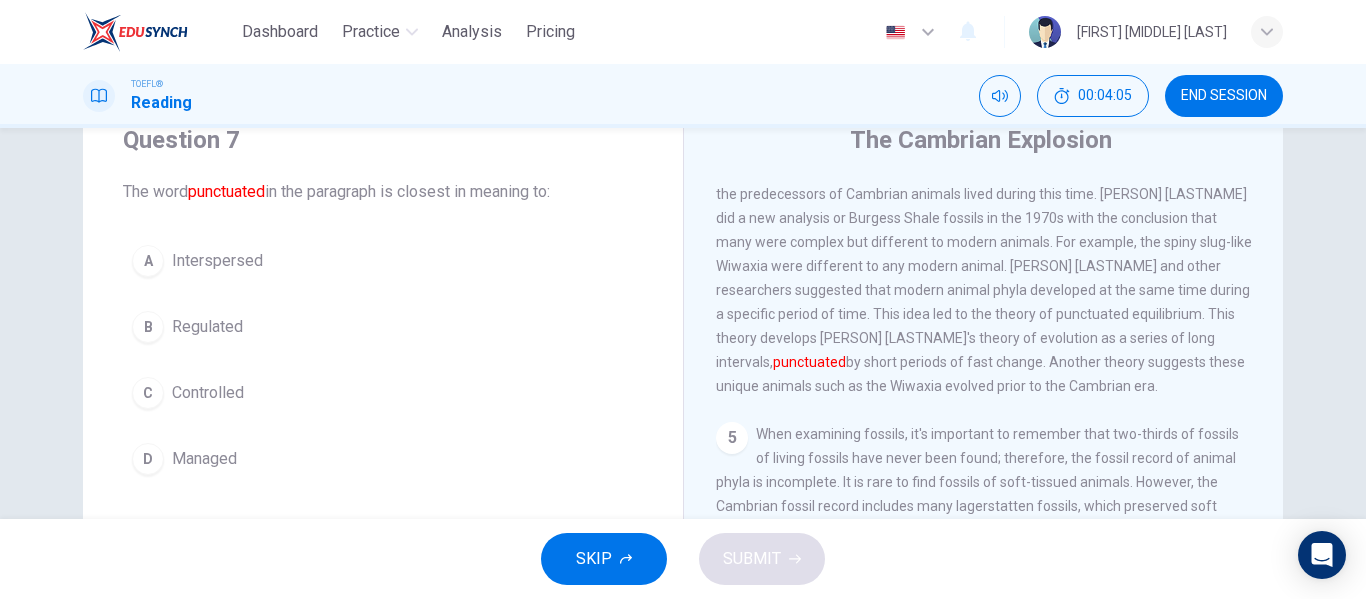 click on "A" at bounding box center (148, 261) 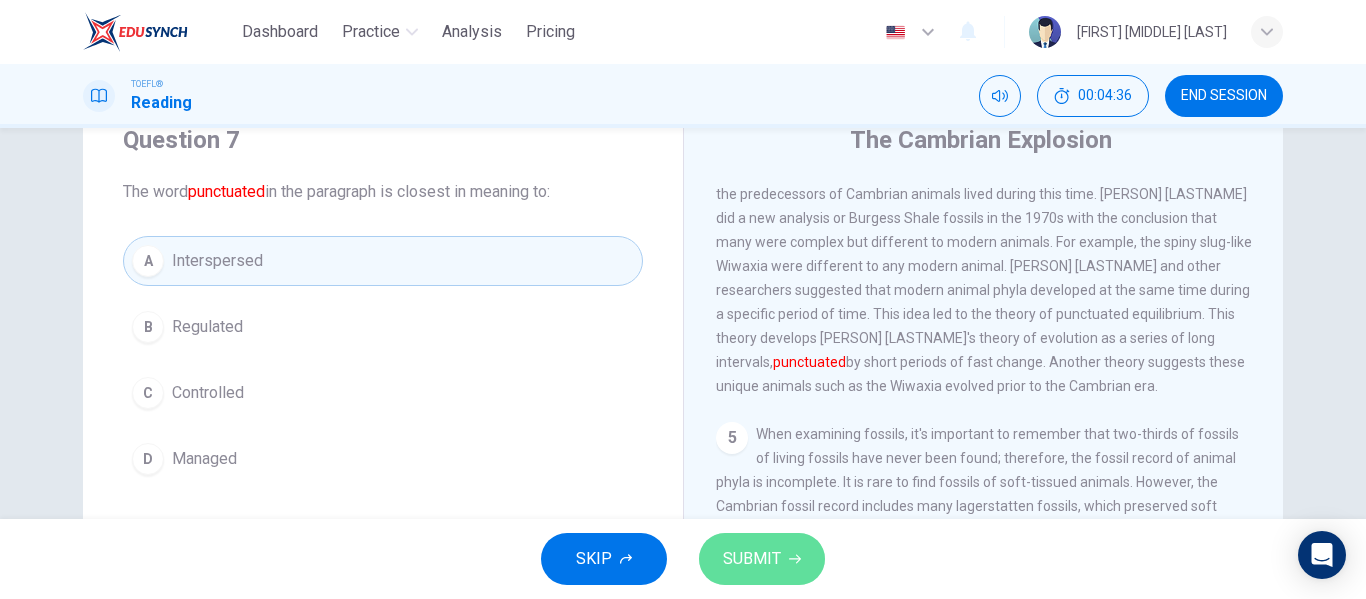 click on "SUBMIT" at bounding box center (752, 559) 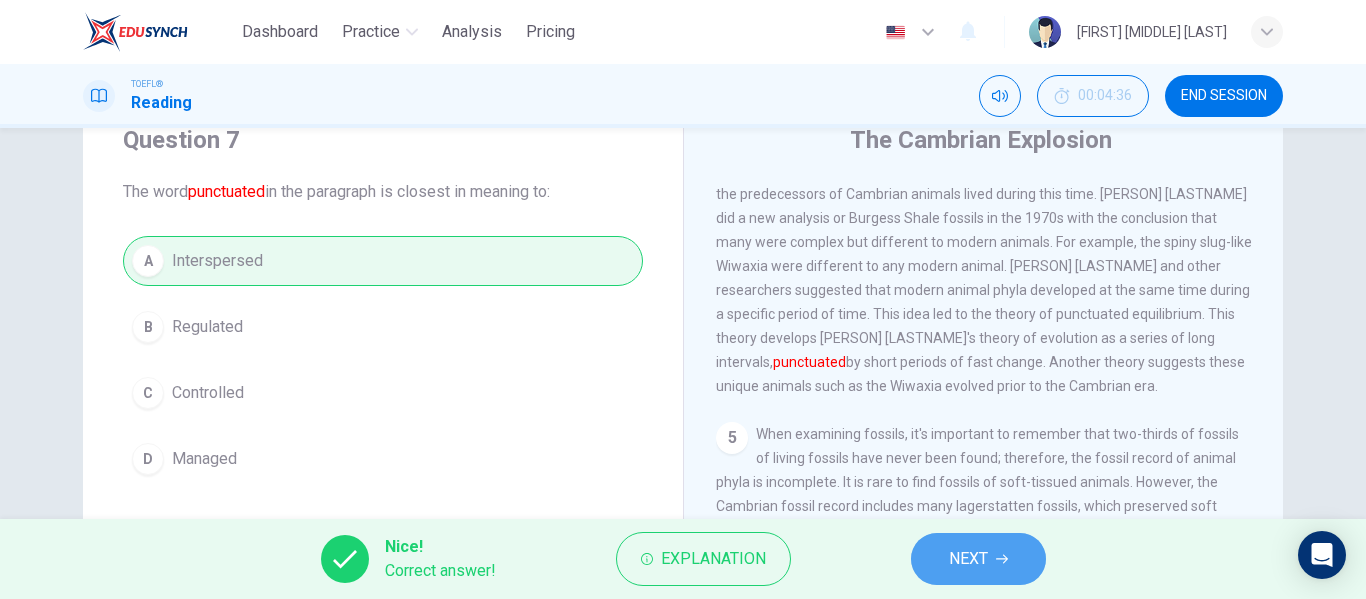 click on "NEXT" at bounding box center (978, 559) 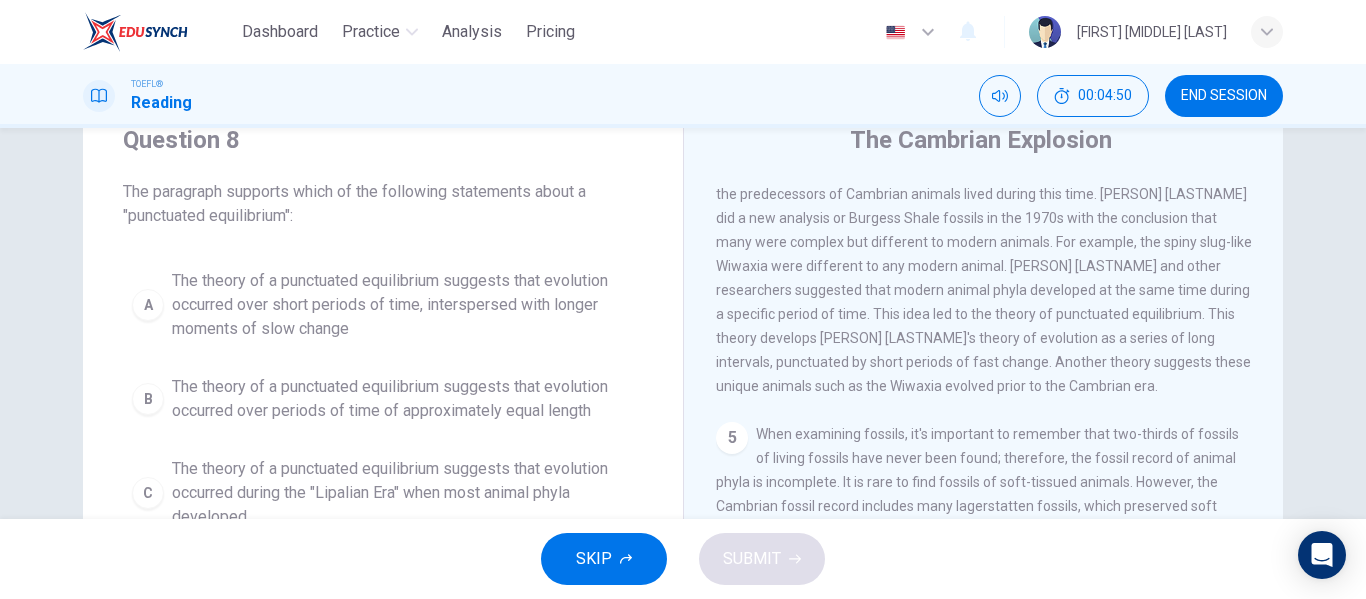 drag, startPoint x: 1003, startPoint y: 313, endPoint x: 1052, endPoint y: 345, distance: 58.5235 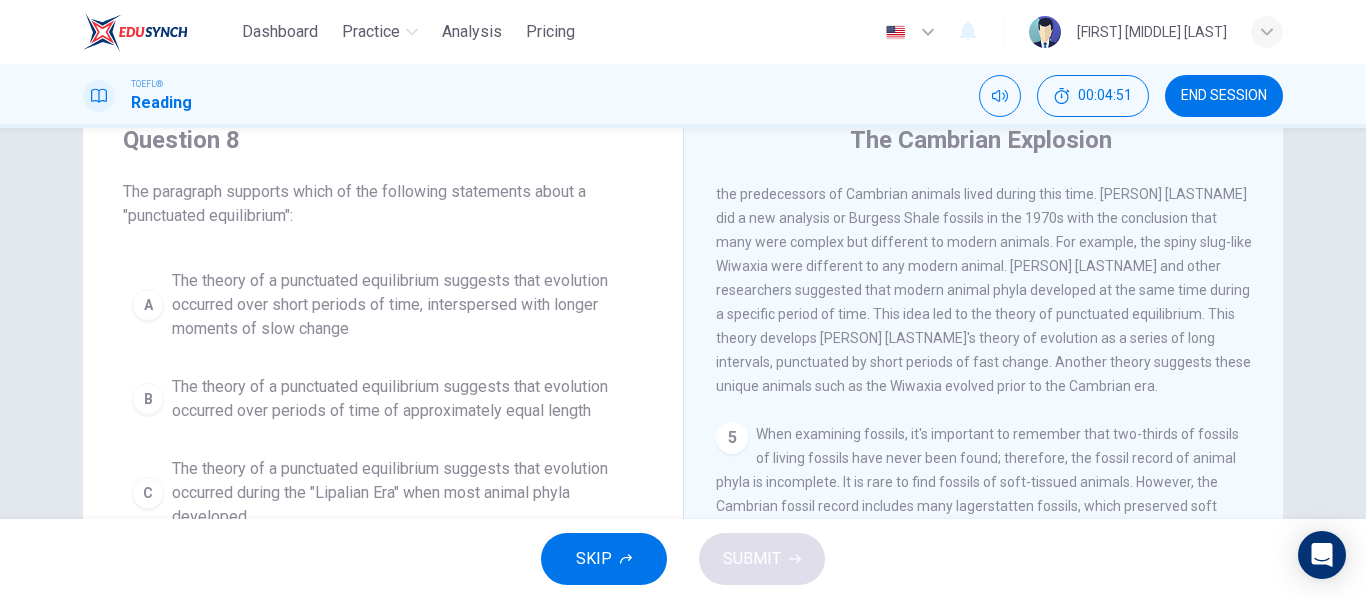 drag, startPoint x: 713, startPoint y: 373, endPoint x: 789, endPoint y: 369, distance: 76.105194 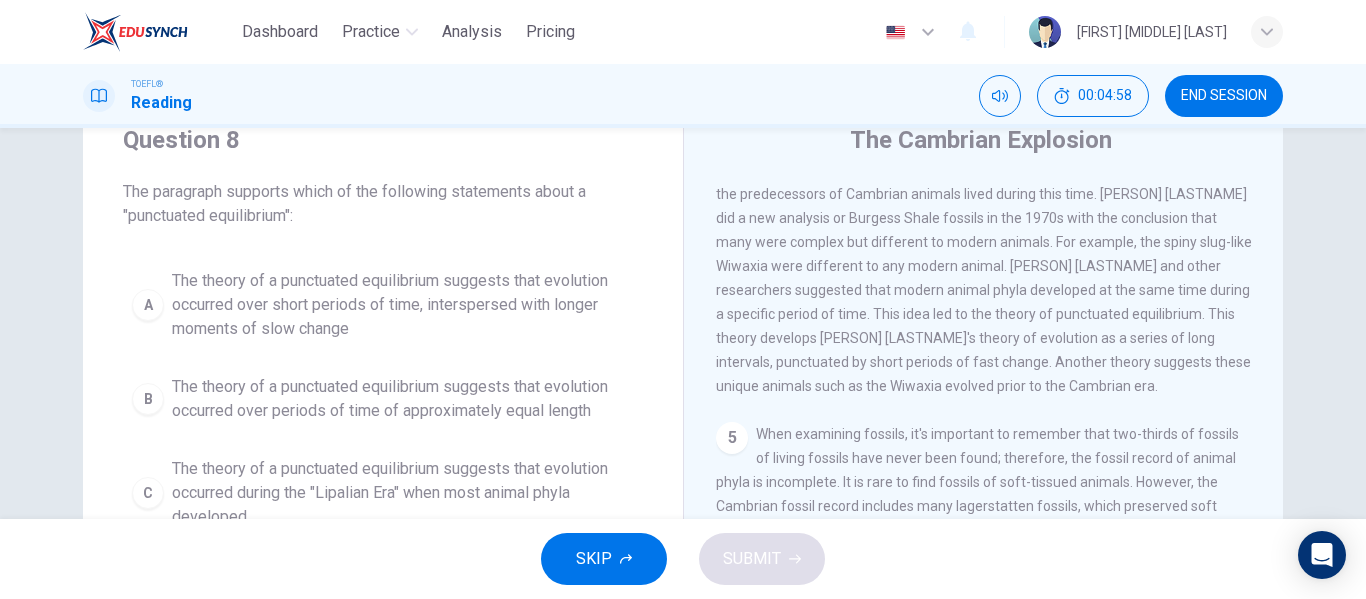 drag, startPoint x: 1031, startPoint y: 391, endPoint x: 1067, endPoint y: 389, distance: 36.05551 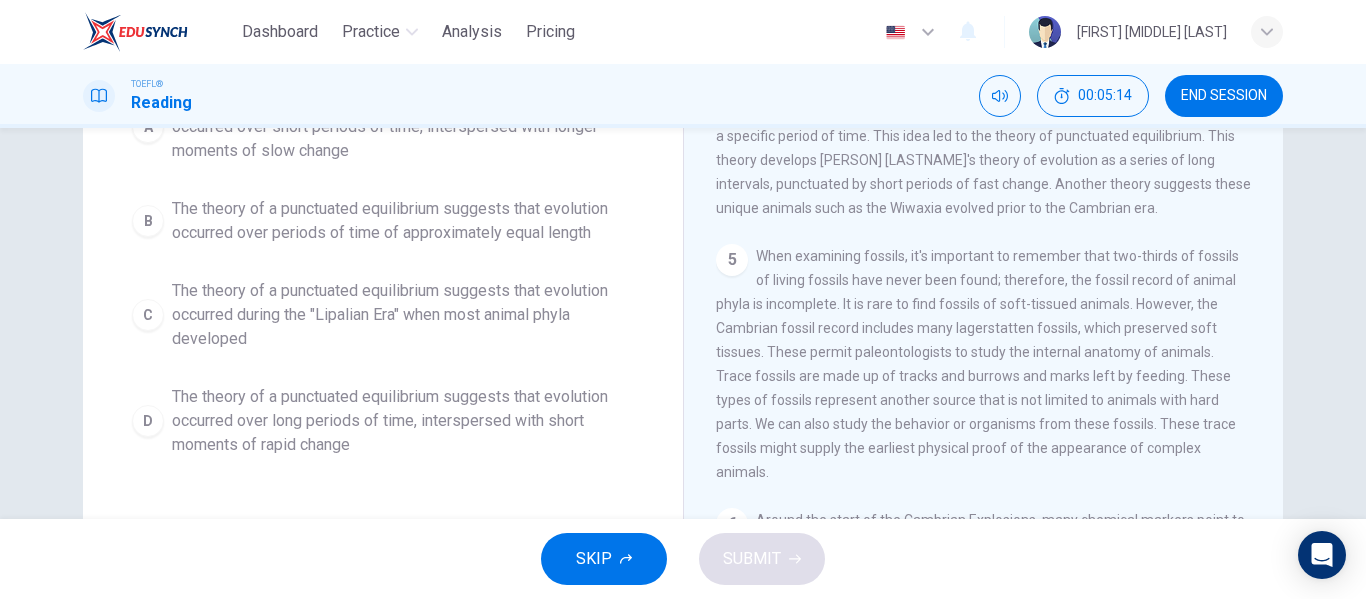 scroll, scrollTop: 276, scrollLeft: 0, axis: vertical 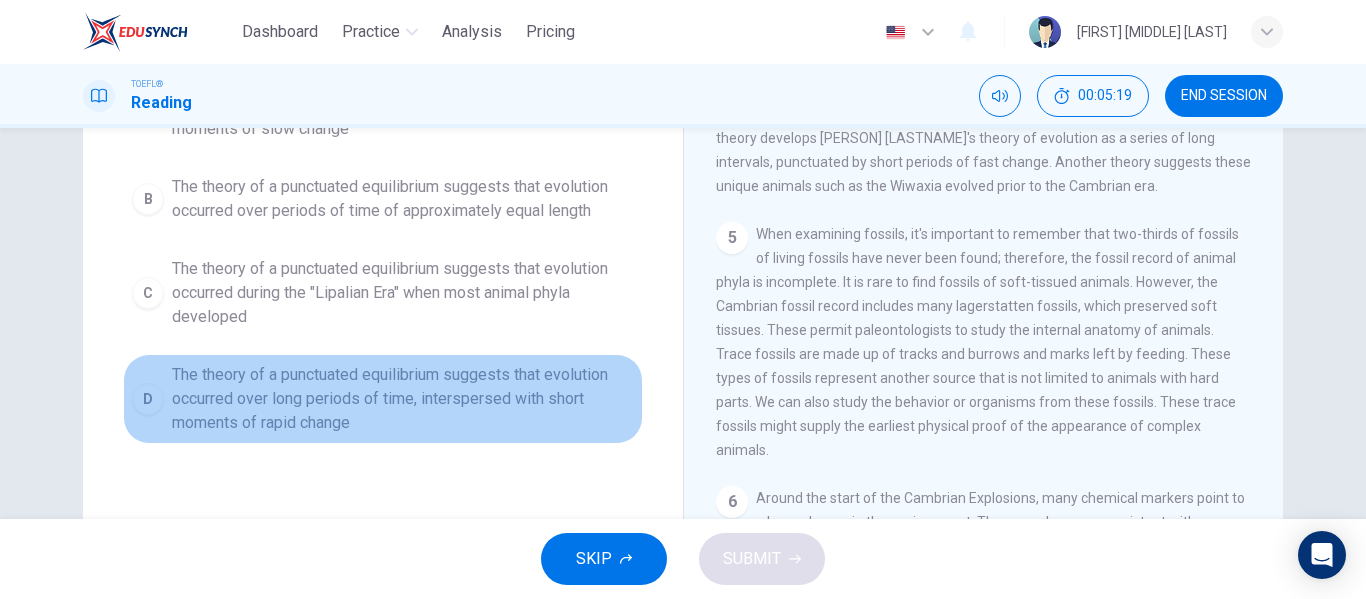 click on "The theory of a punctuated equilibrium suggests that evolution occurred over long periods of time, interspersed with short moments of rapid change" at bounding box center [403, 399] 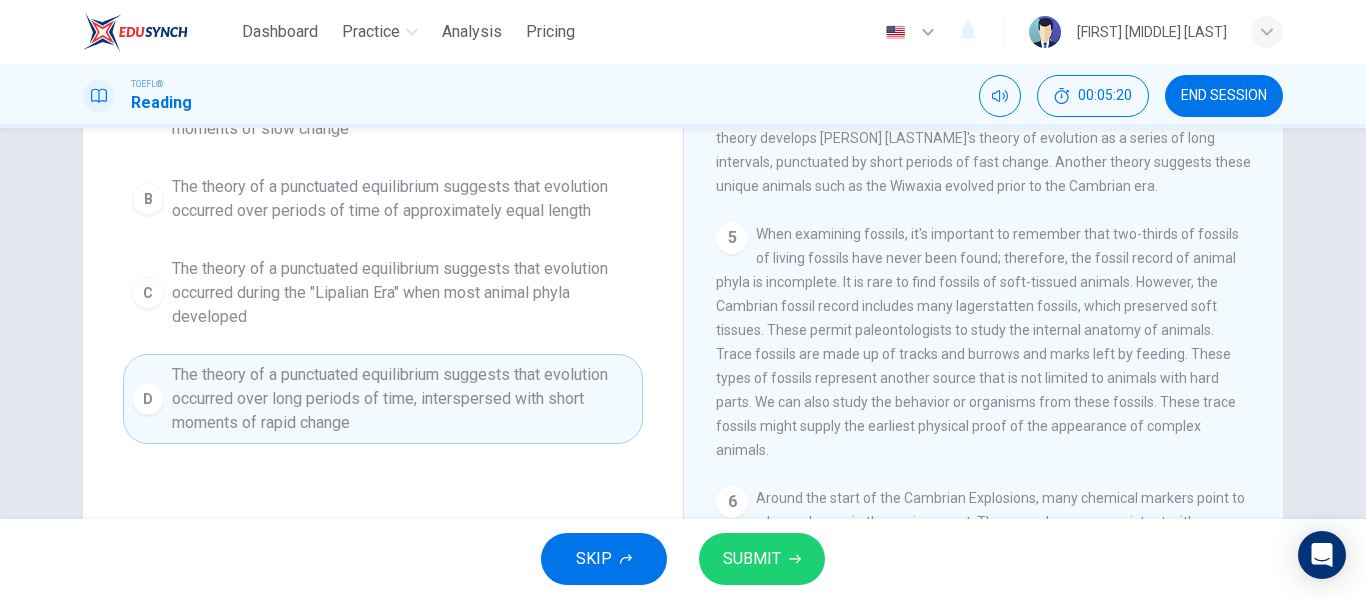 click on "SUBMIT" at bounding box center [752, 559] 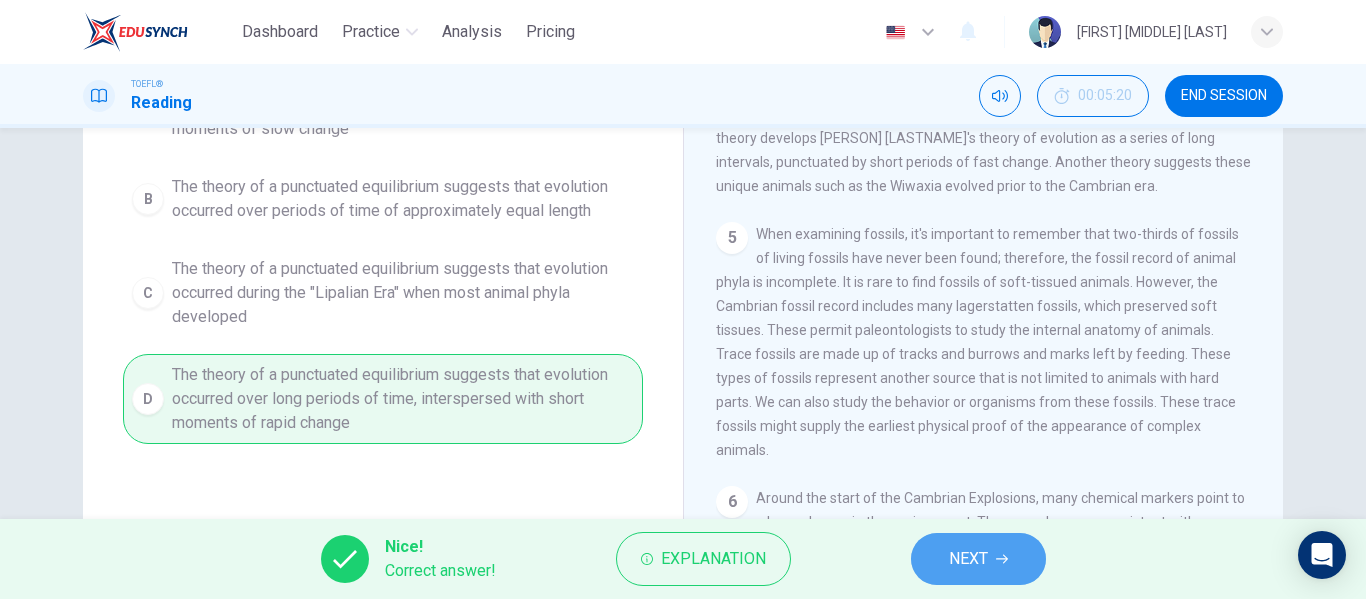 click on "NEXT" at bounding box center (978, 559) 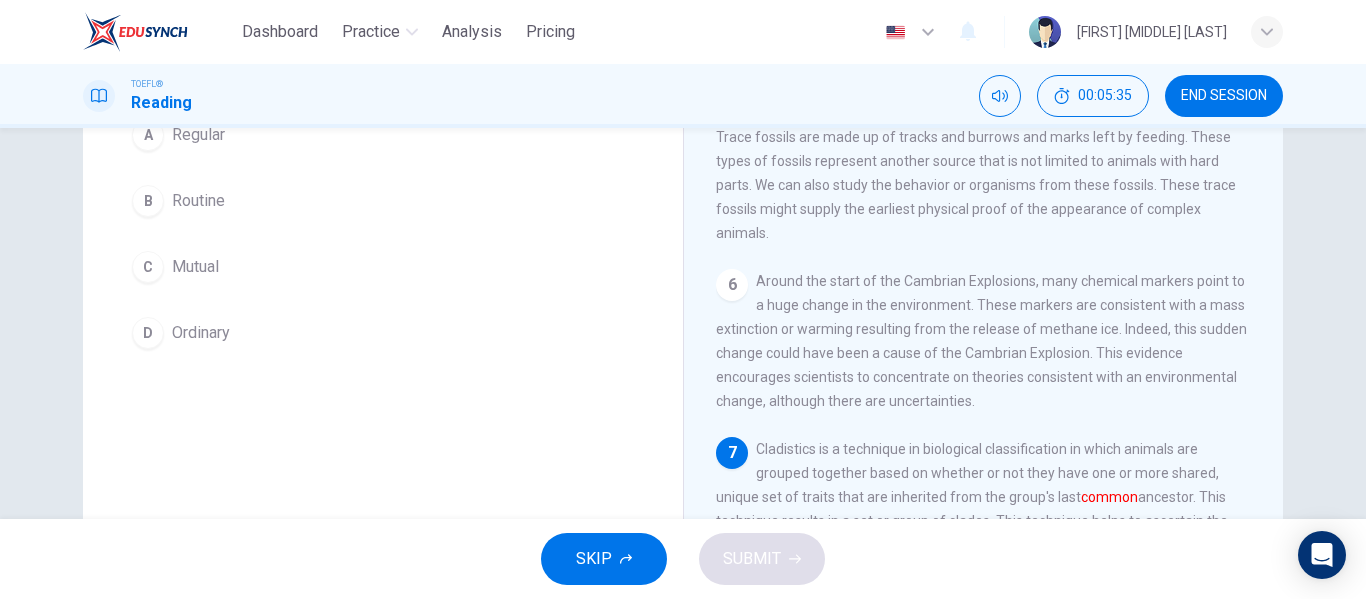 scroll, scrollTop: 184, scrollLeft: 0, axis: vertical 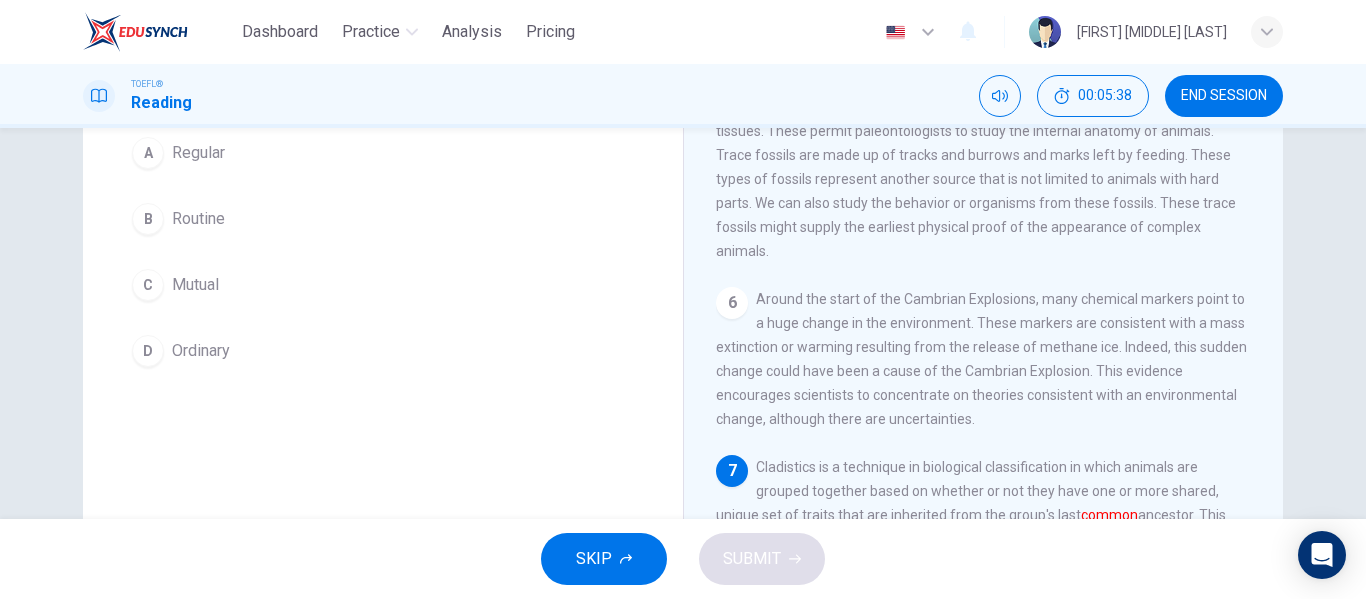 click on "C" at bounding box center [148, 285] 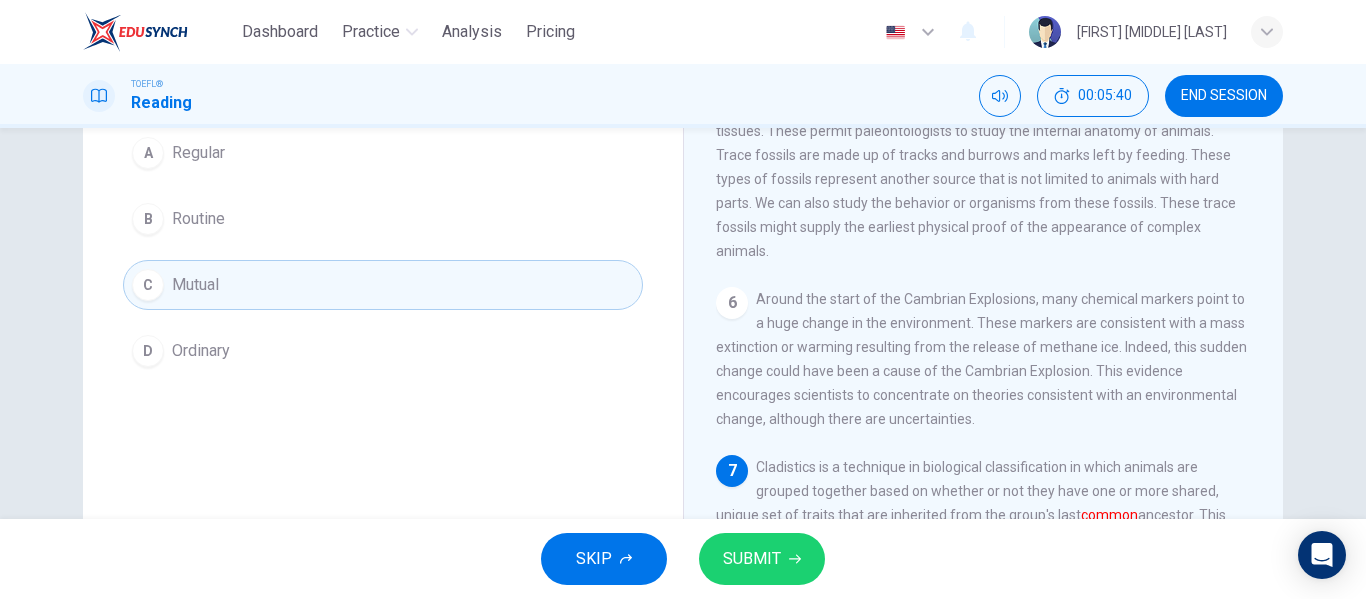 scroll, scrollTop: 284, scrollLeft: 0, axis: vertical 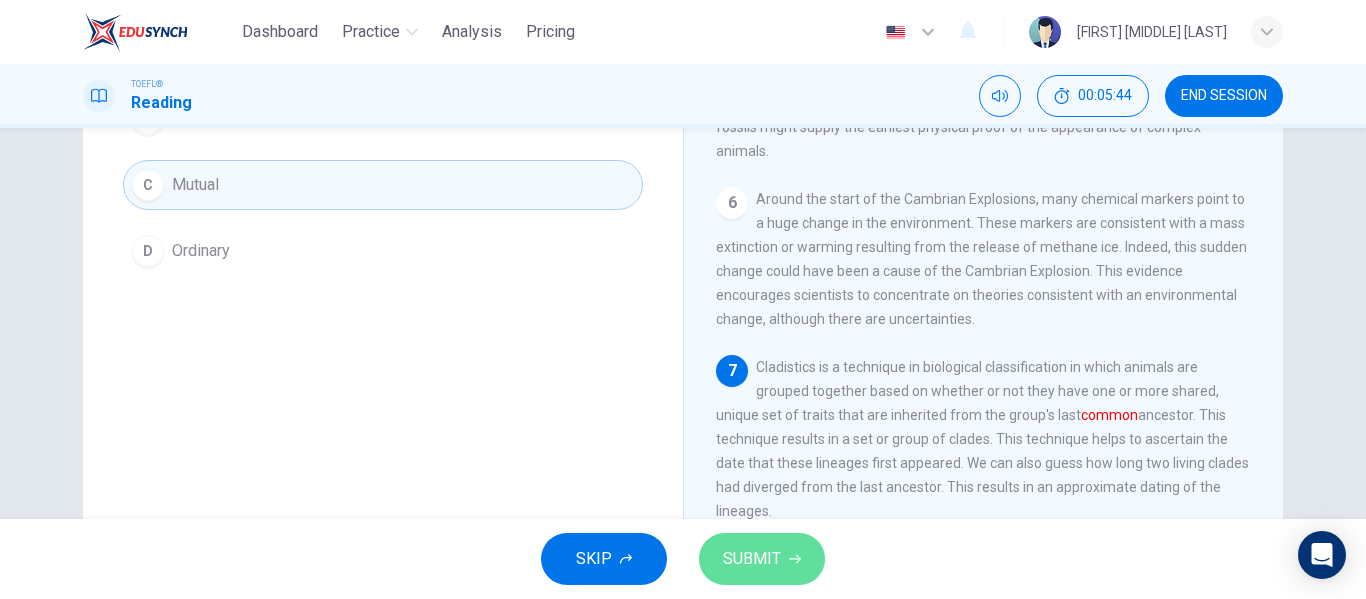 click 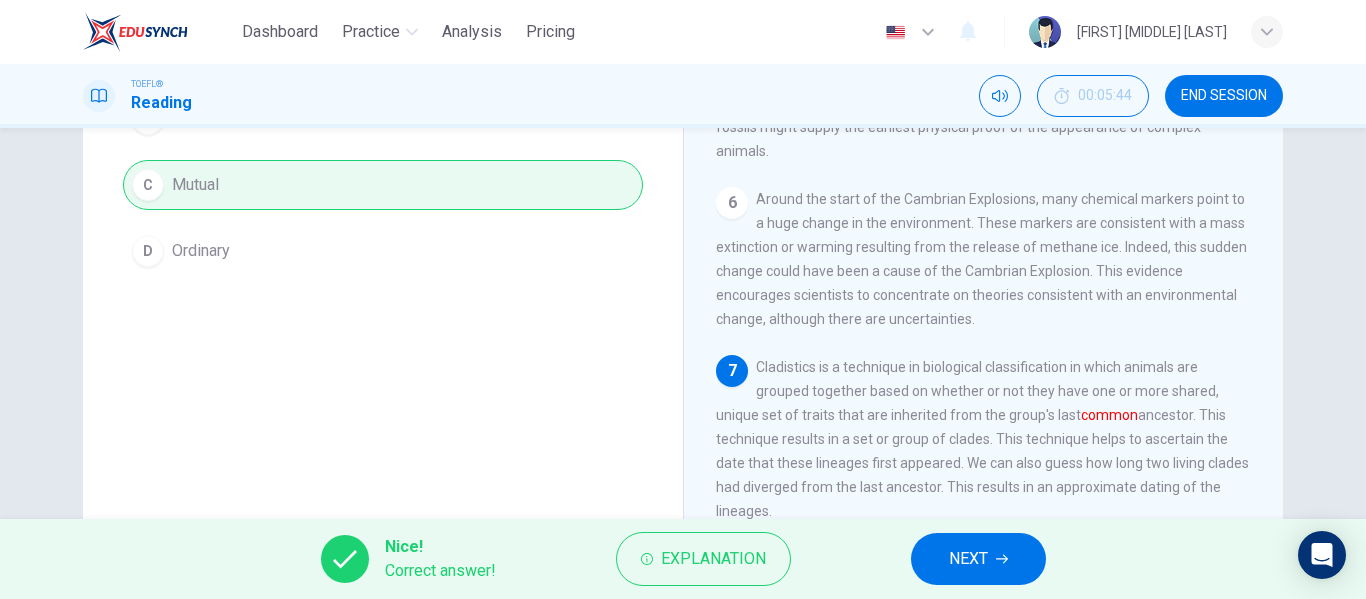 click on "NEXT" at bounding box center [978, 559] 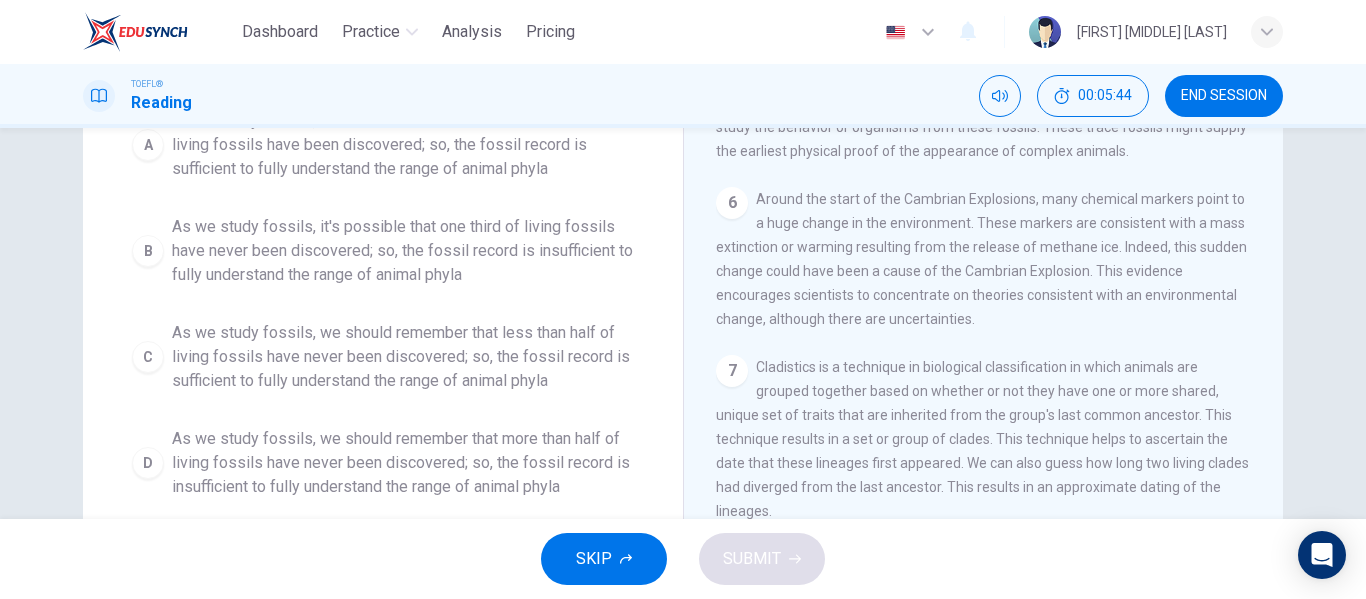 scroll, scrollTop: 921, scrollLeft: 0, axis: vertical 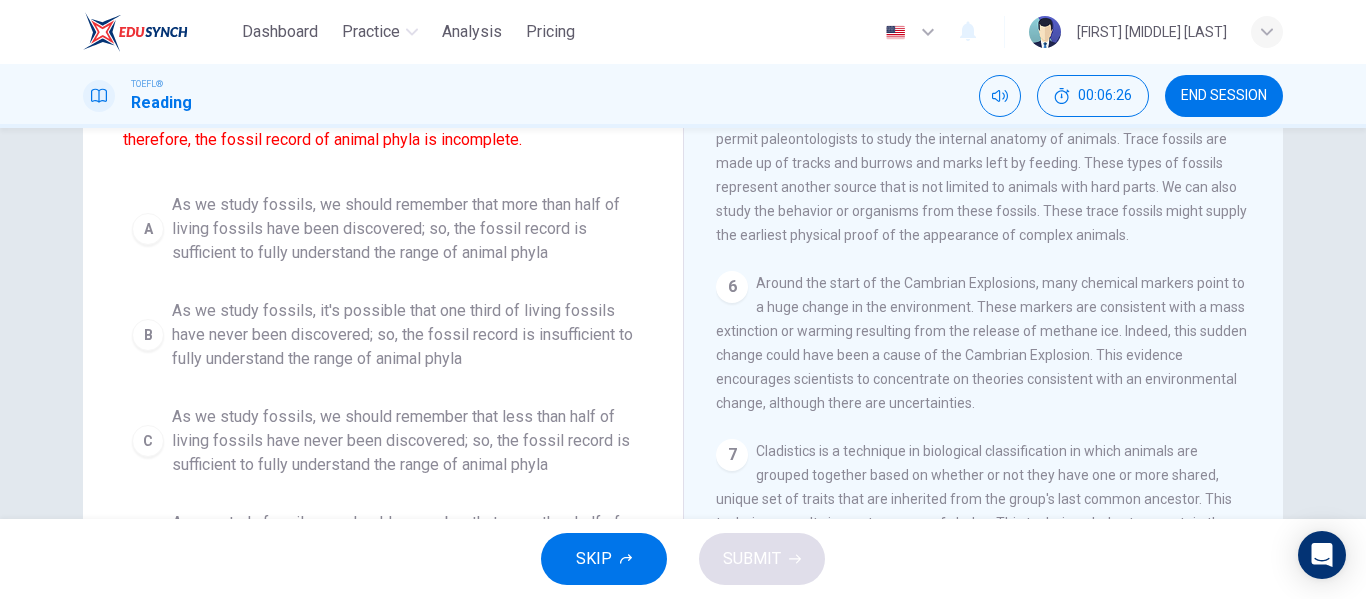 click on "Question 10 Which of the sentences below best expresses the essential information in the following sentence?
When examining fossils, it's important to remember that two-thirds of living fossils have never been found; therefore, the fossil record of animal phyla is incomplete. A As we study fossils, we should remember that more than half of living fossils have been discovered; so, the fossil record is sufficient to fully understand the range of animal phyla B As we study fossils, it's possible that one third of living fossils have never been discovered; so, the fossil record is insufficient to fully understand the range of animal phyla C As we study fossils, we should remember that less than half of living fossils have never been discovered; so, the fossil record is sufficient to fully understand the range of animal phyla D" at bounding box center [383, 296] 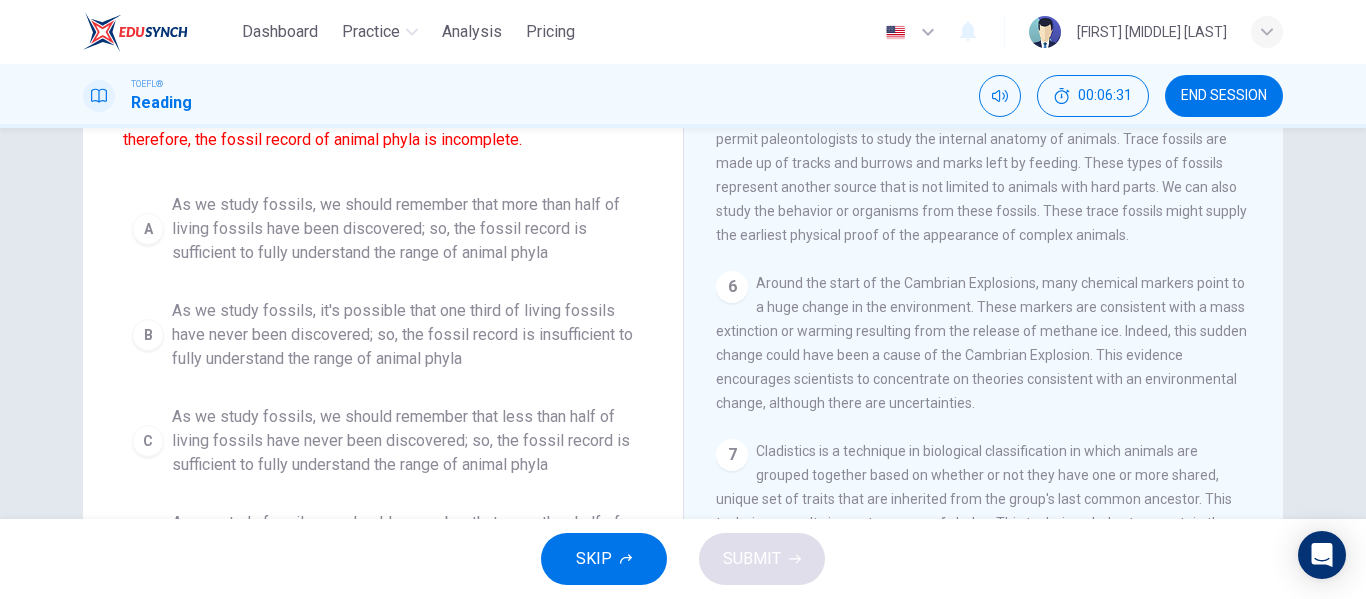 scroll, scrollTop: 300, scrollLeft: 0, axis: vertical 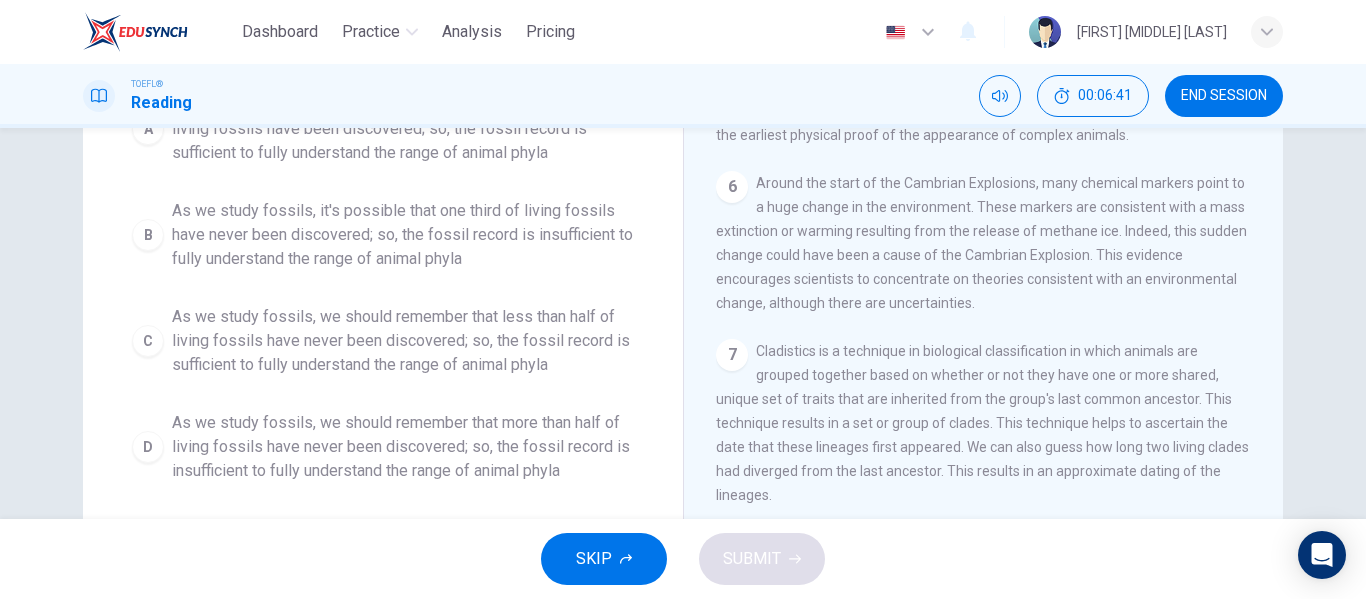 click on "As we study fossils, we should remember that more than half of living fossils have never been discovered; so, the fossil record is insufficient to fully understand the range of animal phyla" at bounding box center (403, 447) 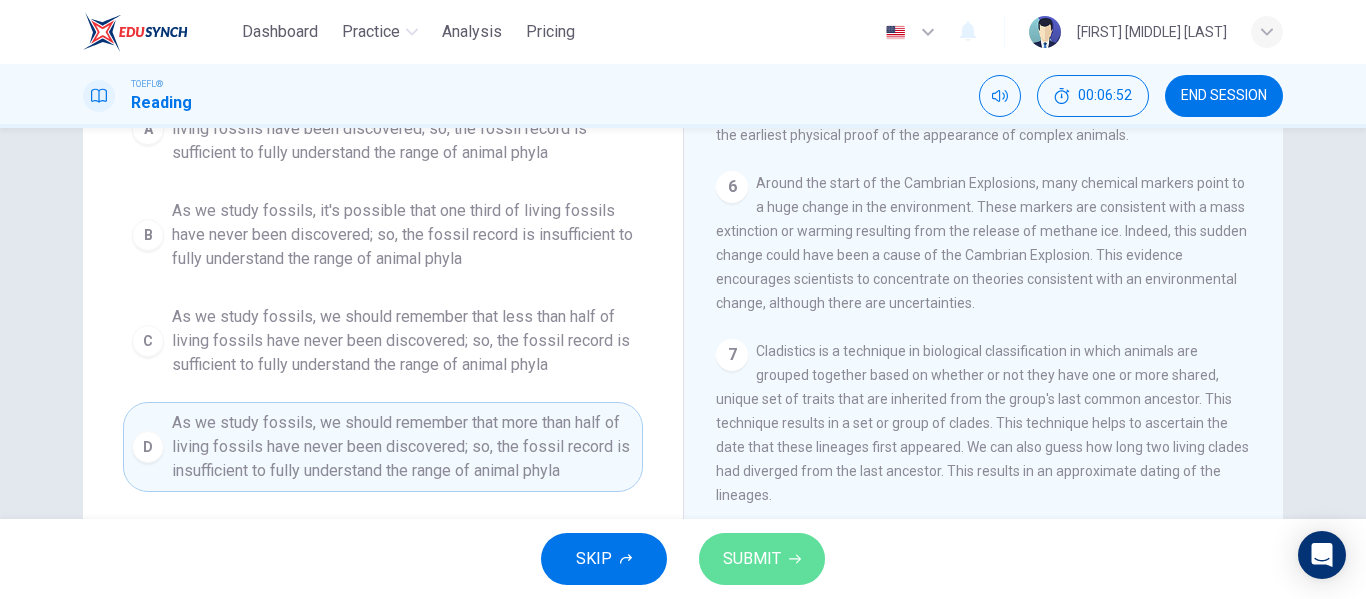 click on "SUBMIT" at bounding box center (752, 559) 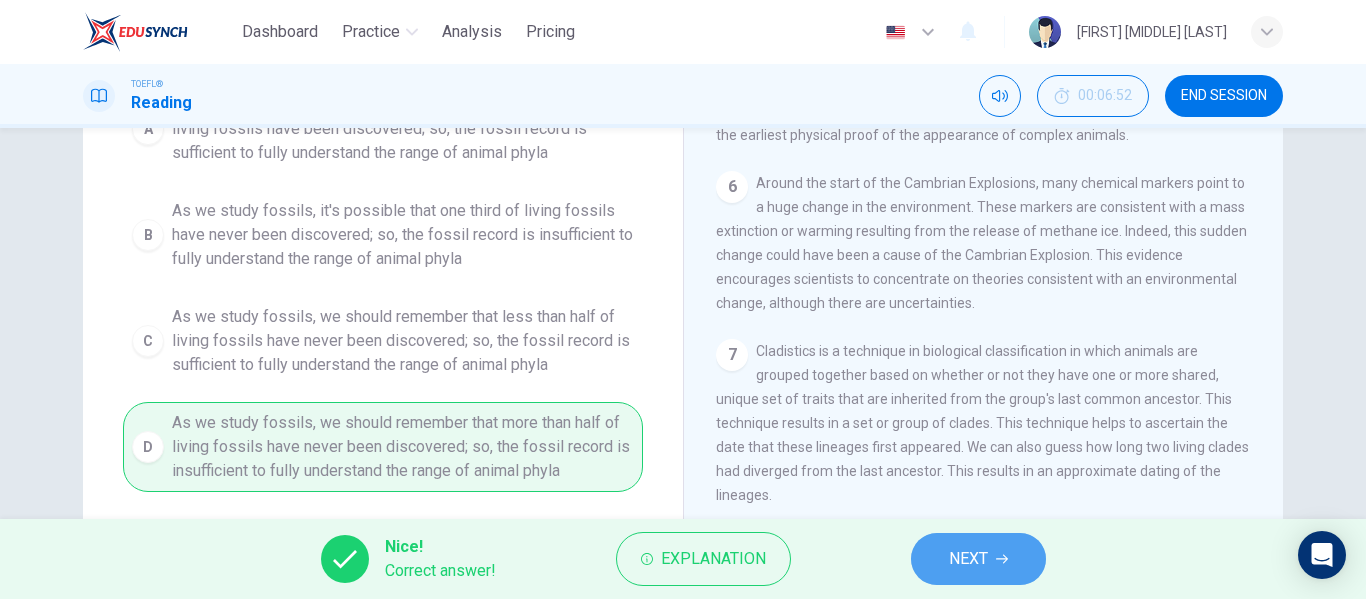 click on "NEXT" at bounding box center (978, 559) 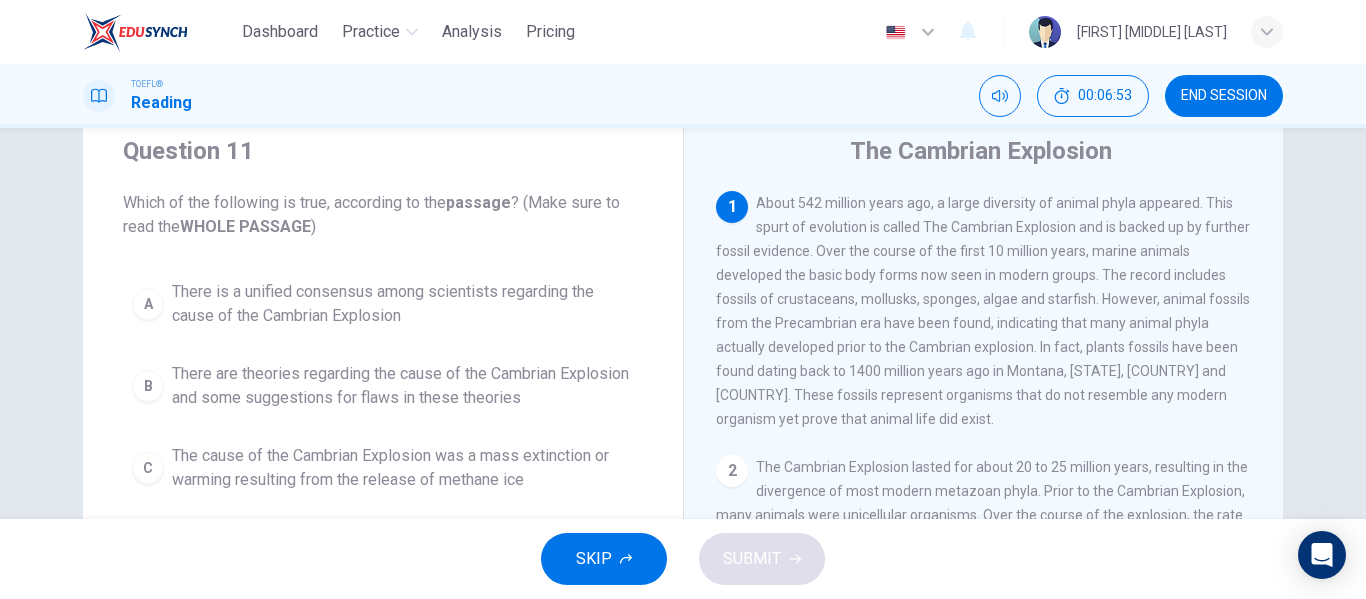 scroll, scrollTop: 52, scrollLeft: 0, axis: vertical 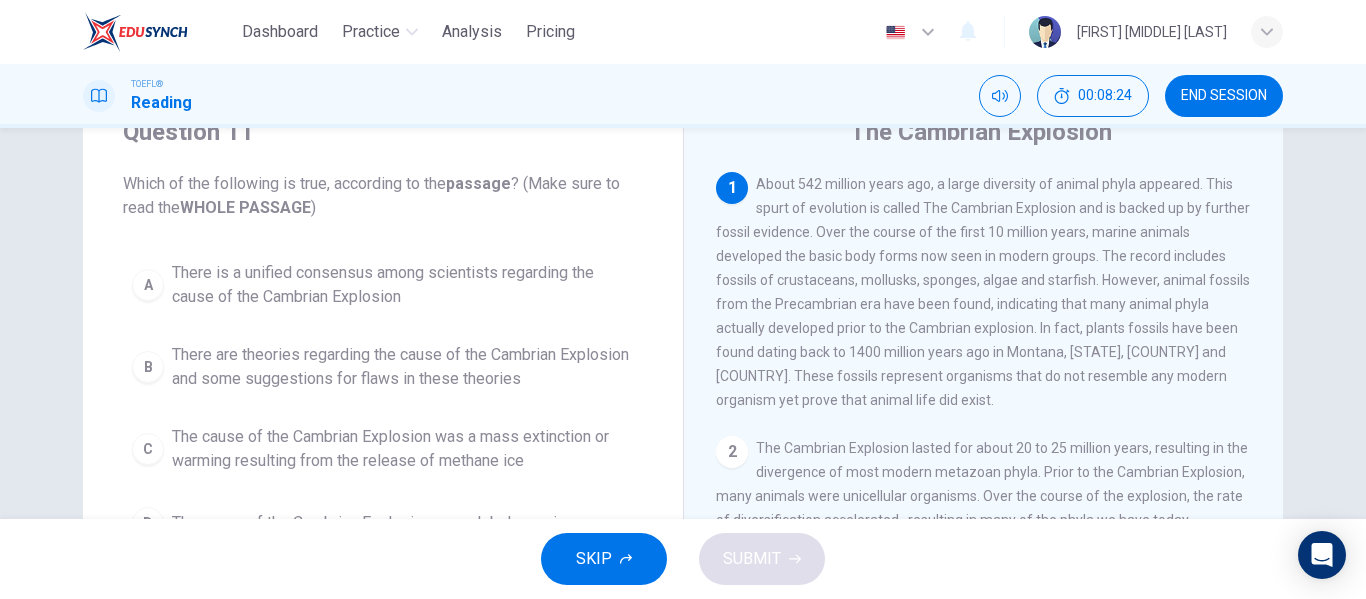 drag, startPoint x: 924, startPoint y: 212, endPoint x: 1045, endPoint y: 201, distance: 121.49897 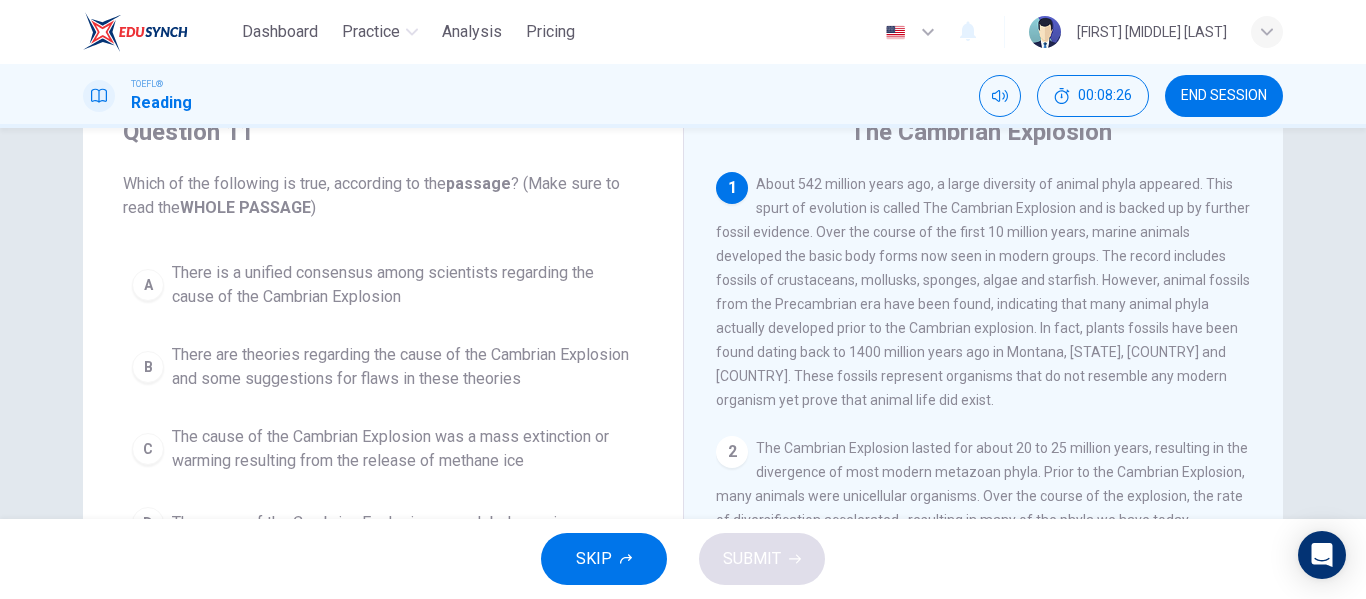 click on "There is a unified consensus among scientists regarding the cause of the Cambrian Explosion" at bounding box center [403, 285] 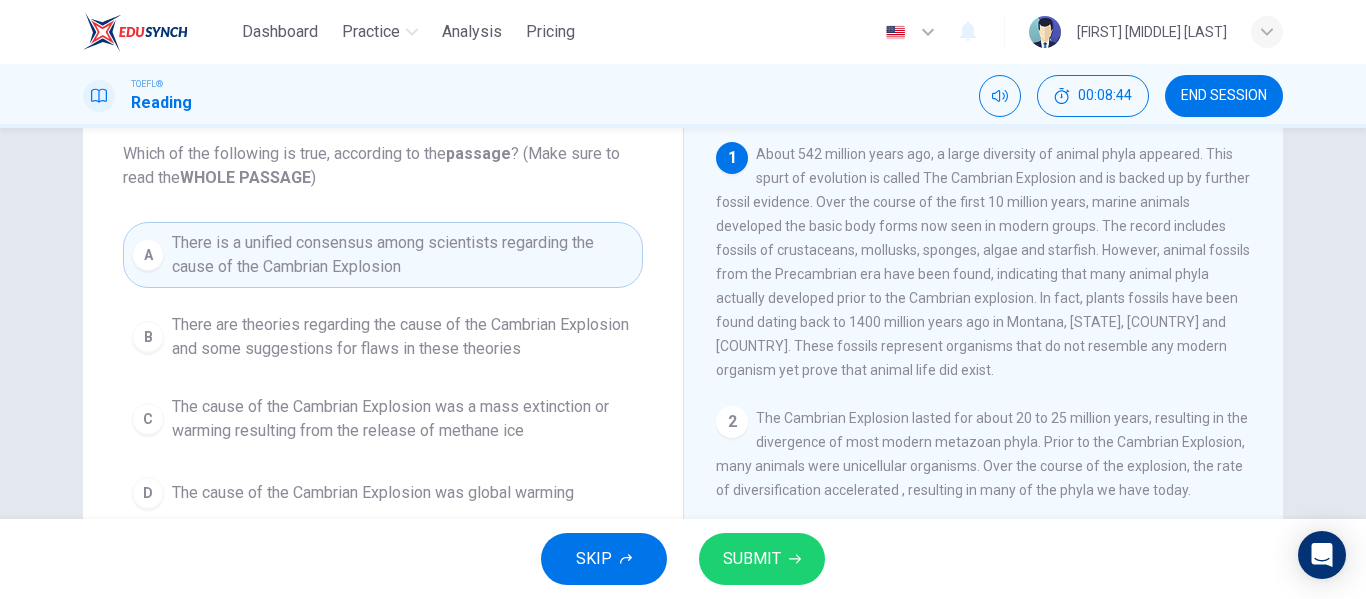 scroll, scrollTop: 84, scrollLeft: 0, axis: vertical 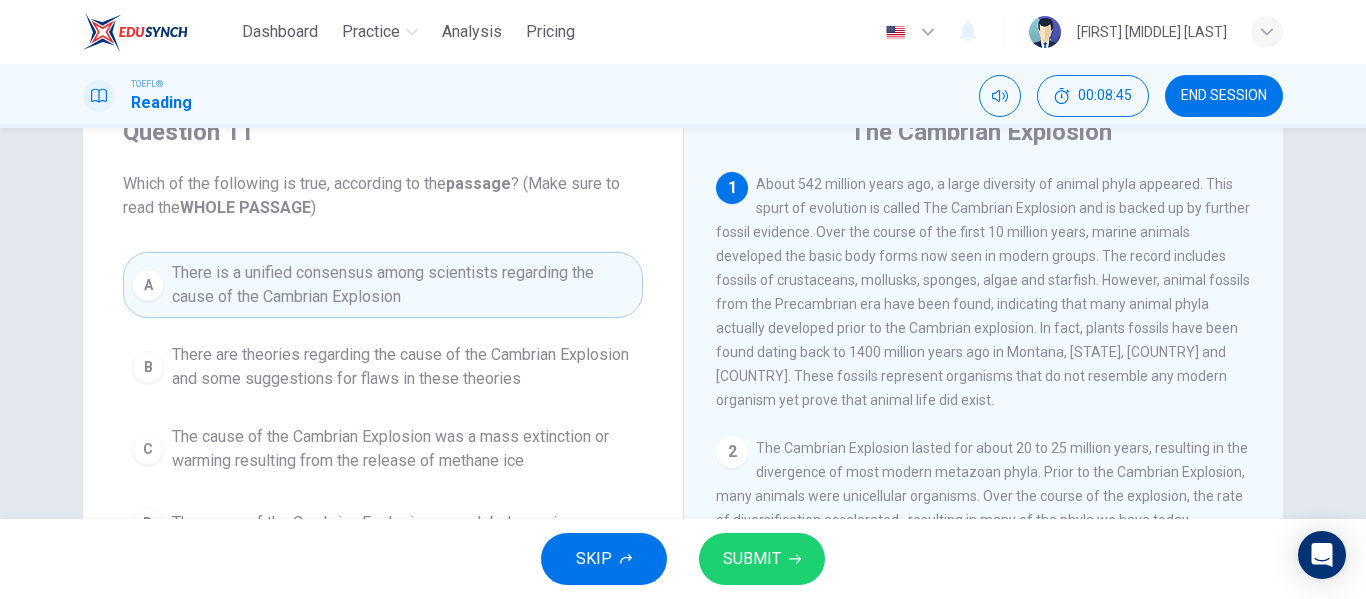 click on "SUBMIT" at bounding box center (752, 559) 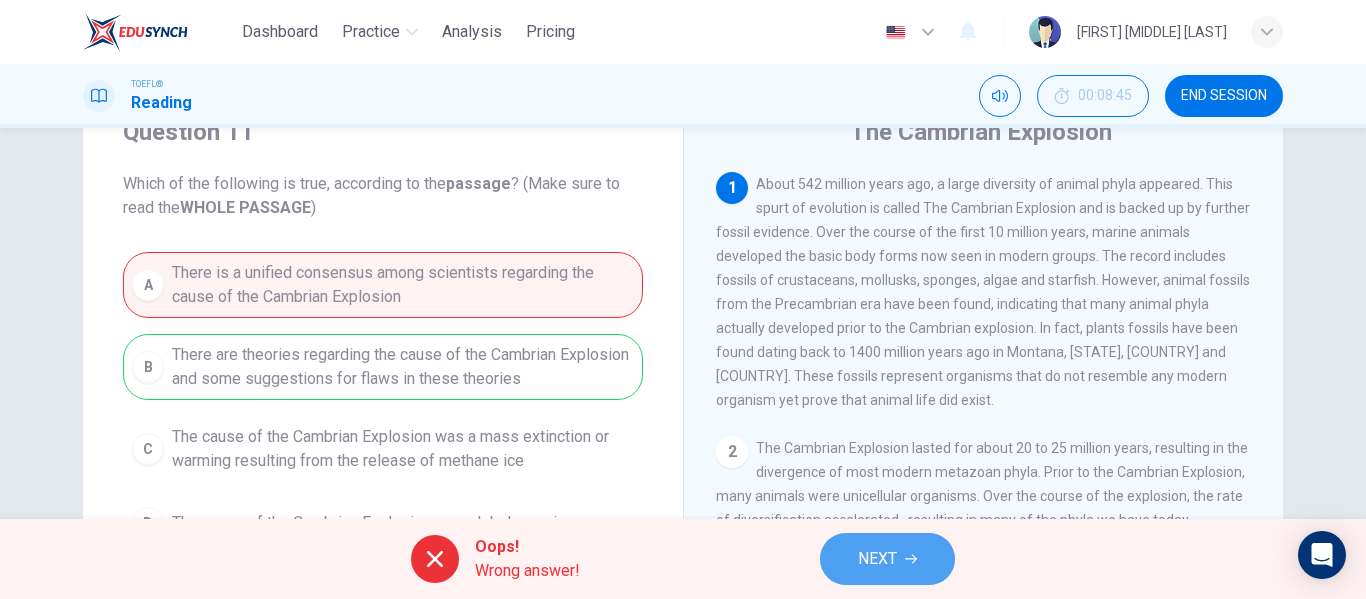 click on "NEXT" at bounding box center (887, 559) 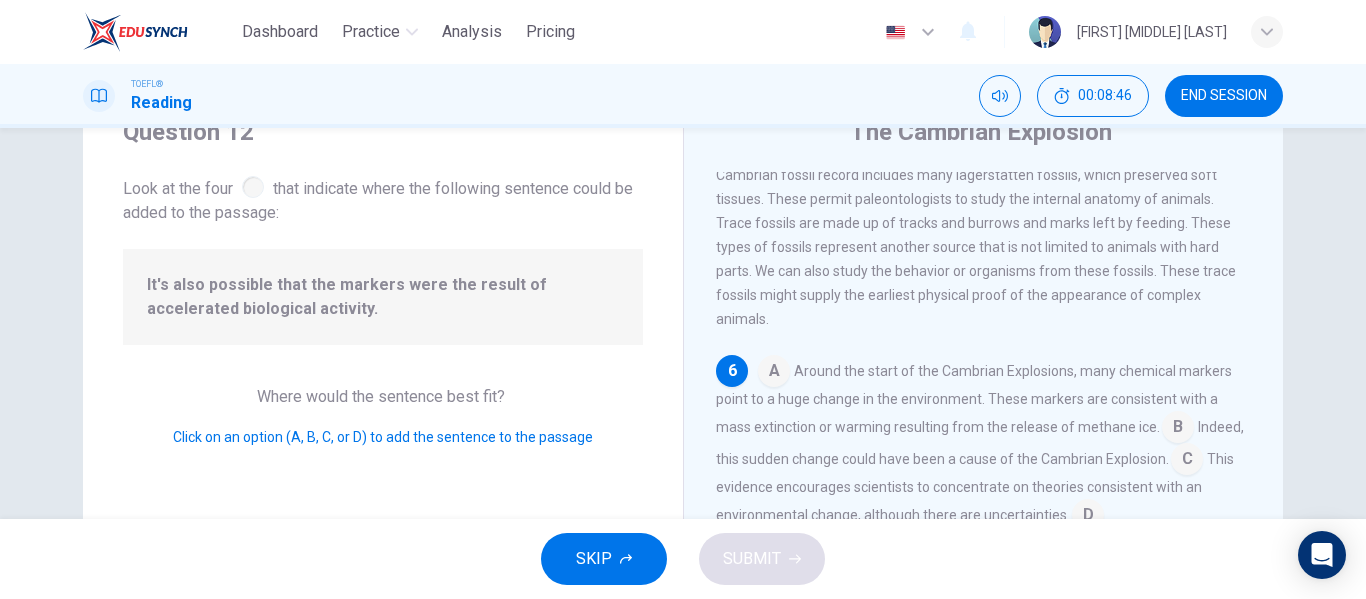scroll, scrollTop: 1019, scrollLeft: 0, axis: vertical 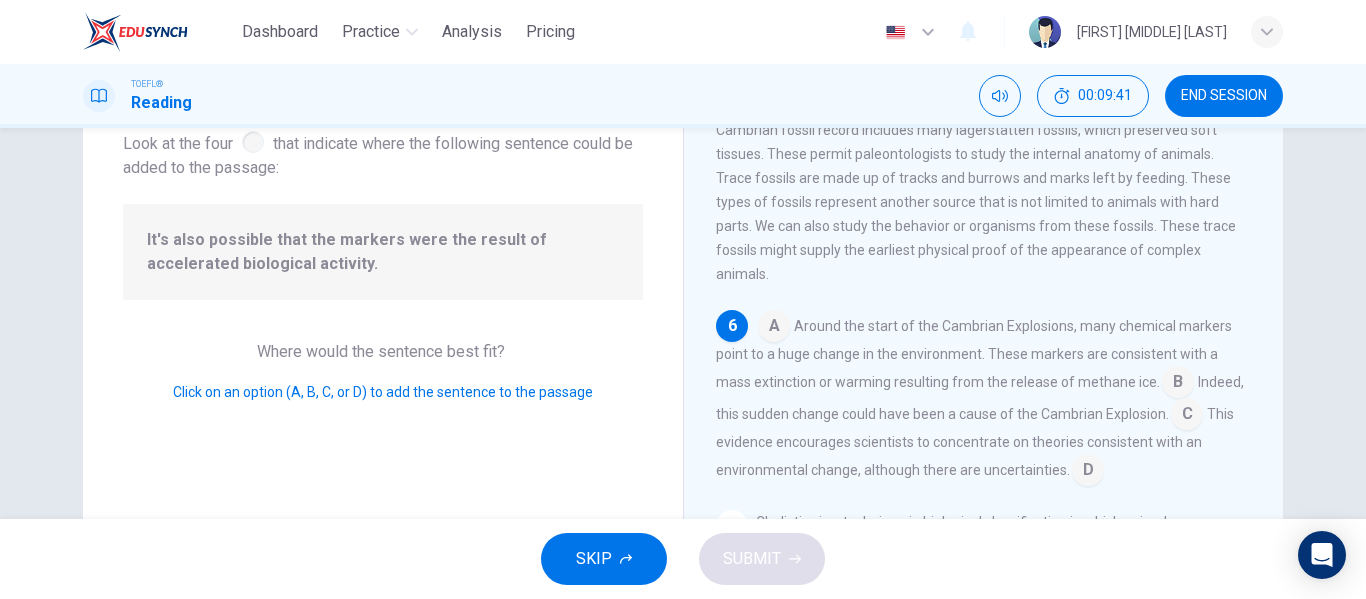 click at bounding box center [1178, 384] 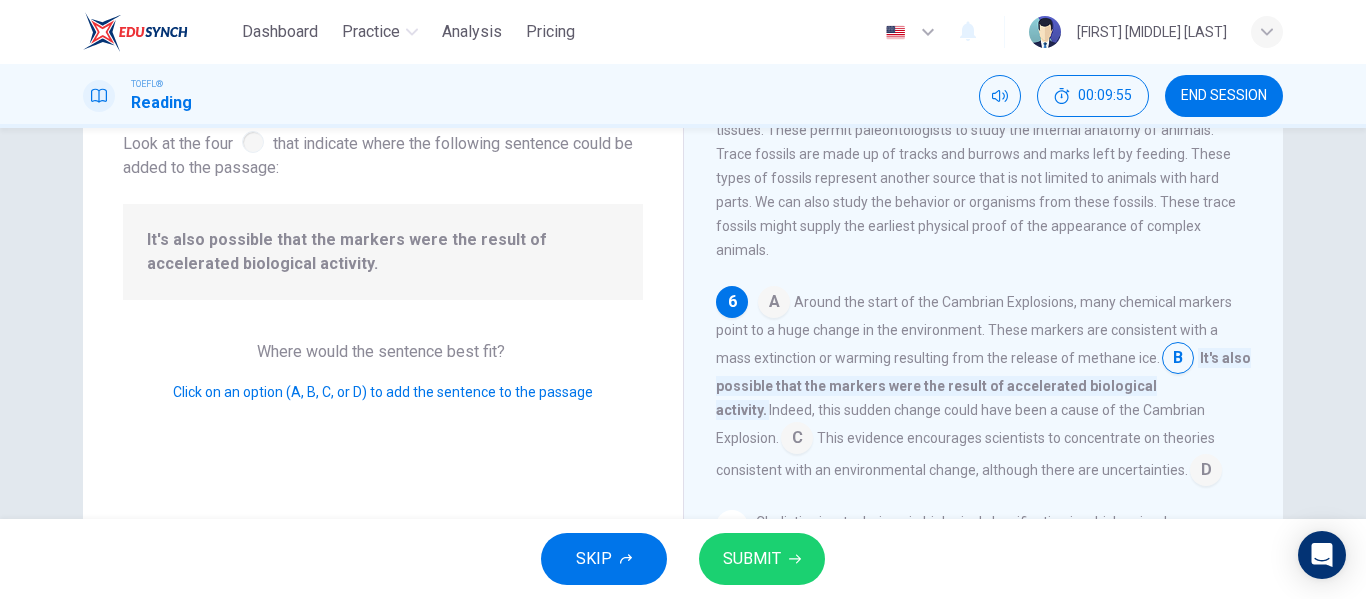 click on "SUBMIT" at bounding box center (752, 559) 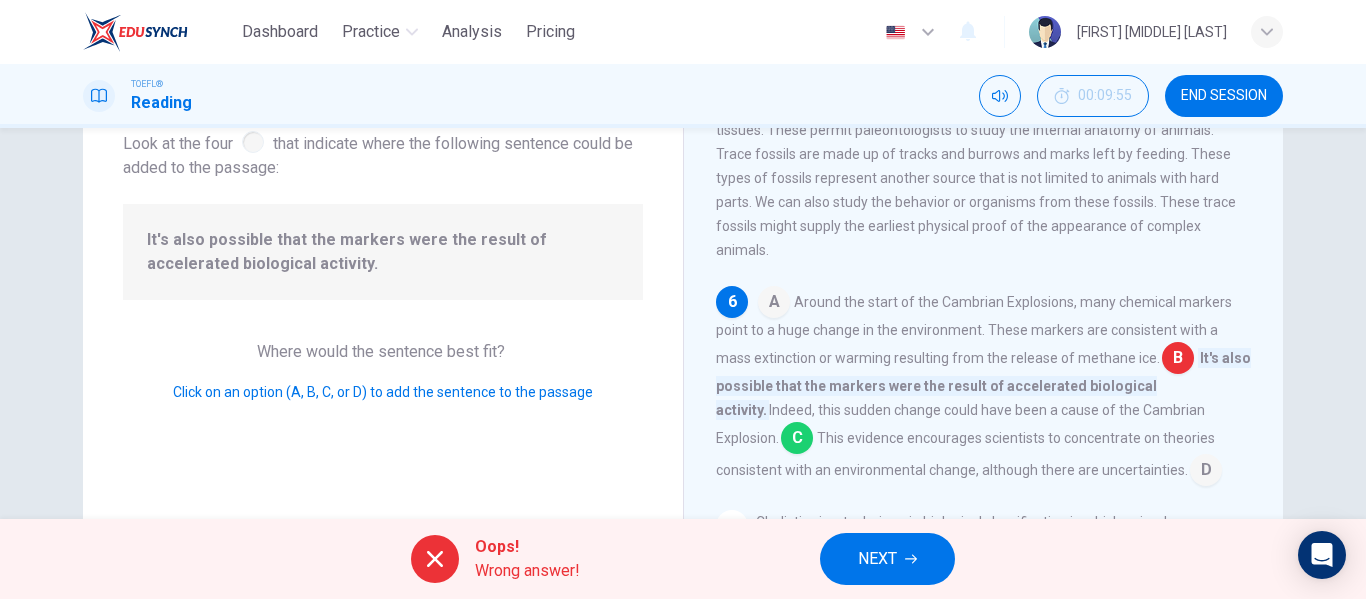 click 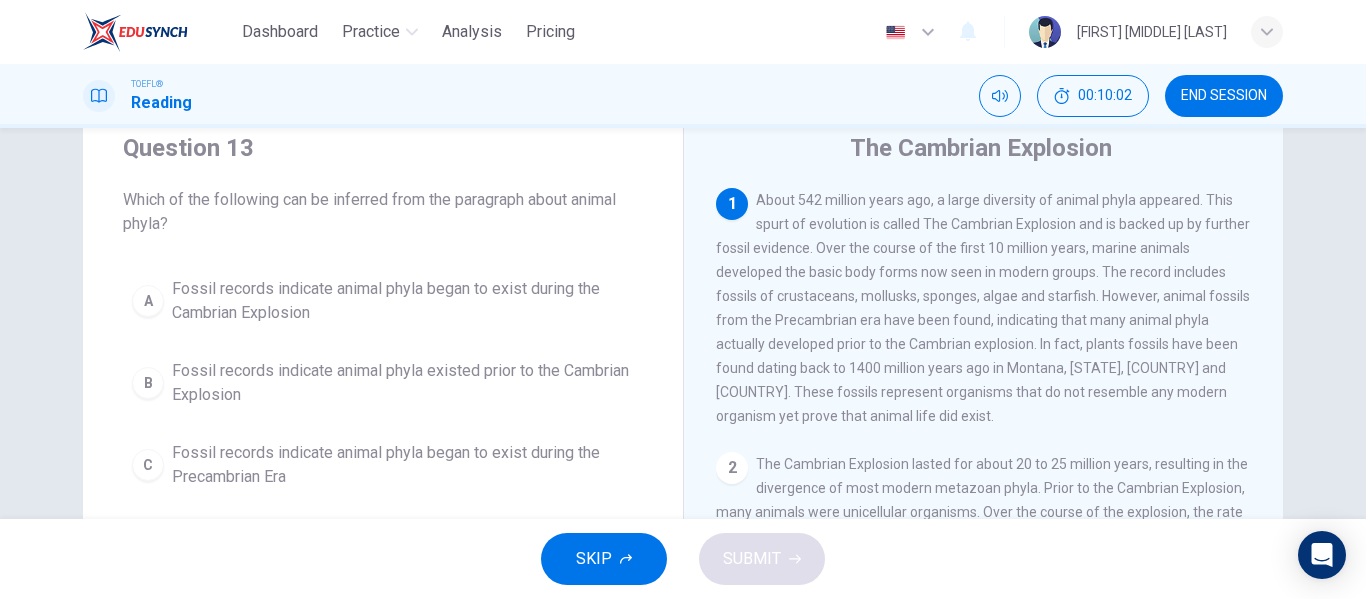 scroll, scrollTop: 100, scrollLeft: 0, axis: vertical 